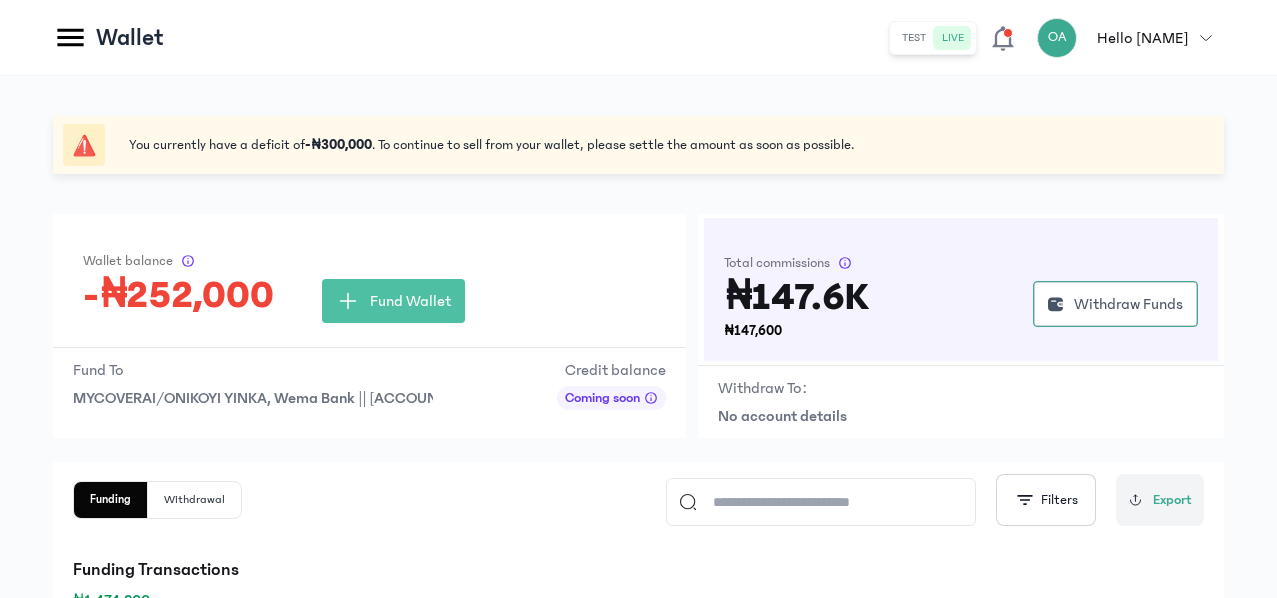 scroll, scrollTop: 0, scrollLeft: 0, axis: both 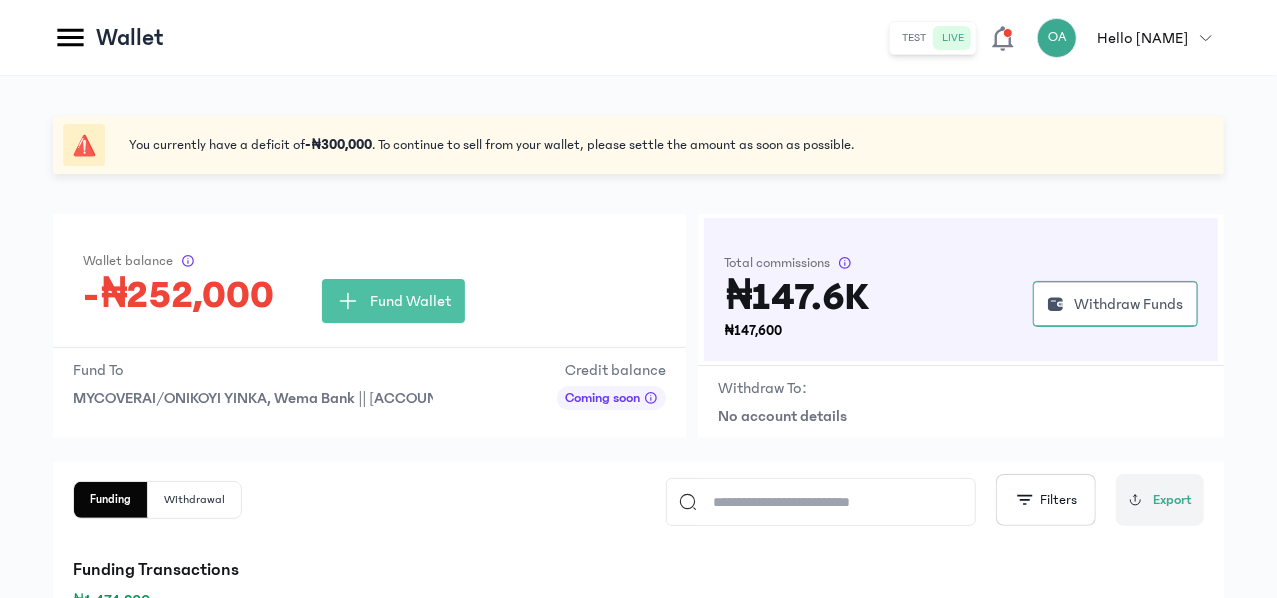 click on "Products" at bounding box center (-162, 318) 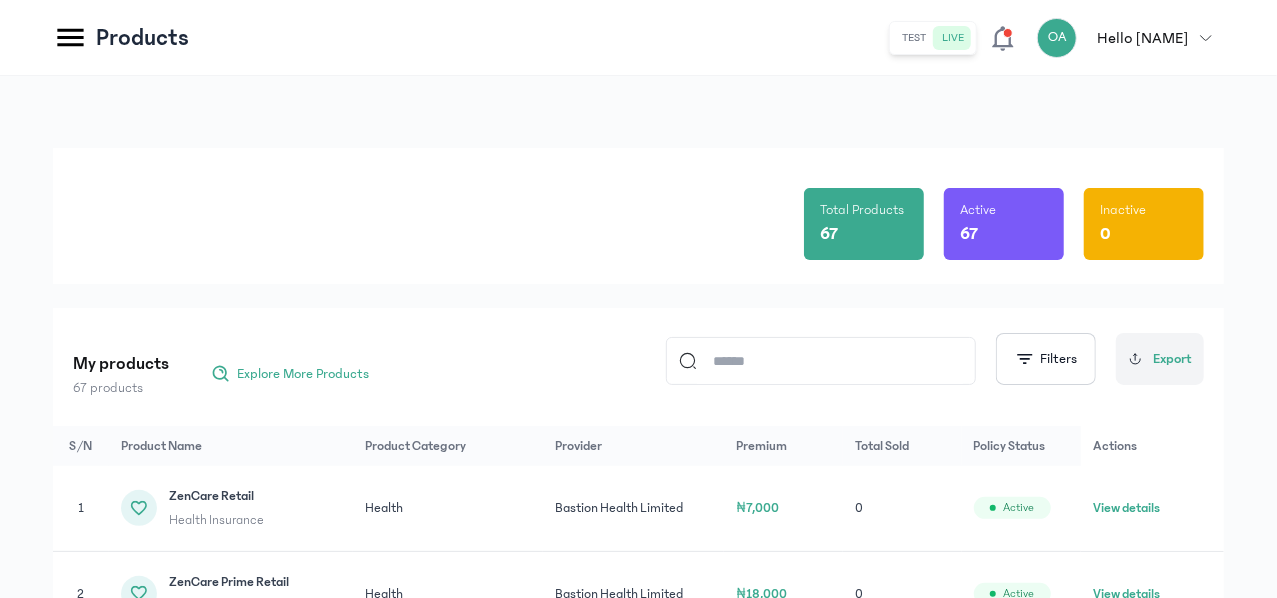 click on "Products" 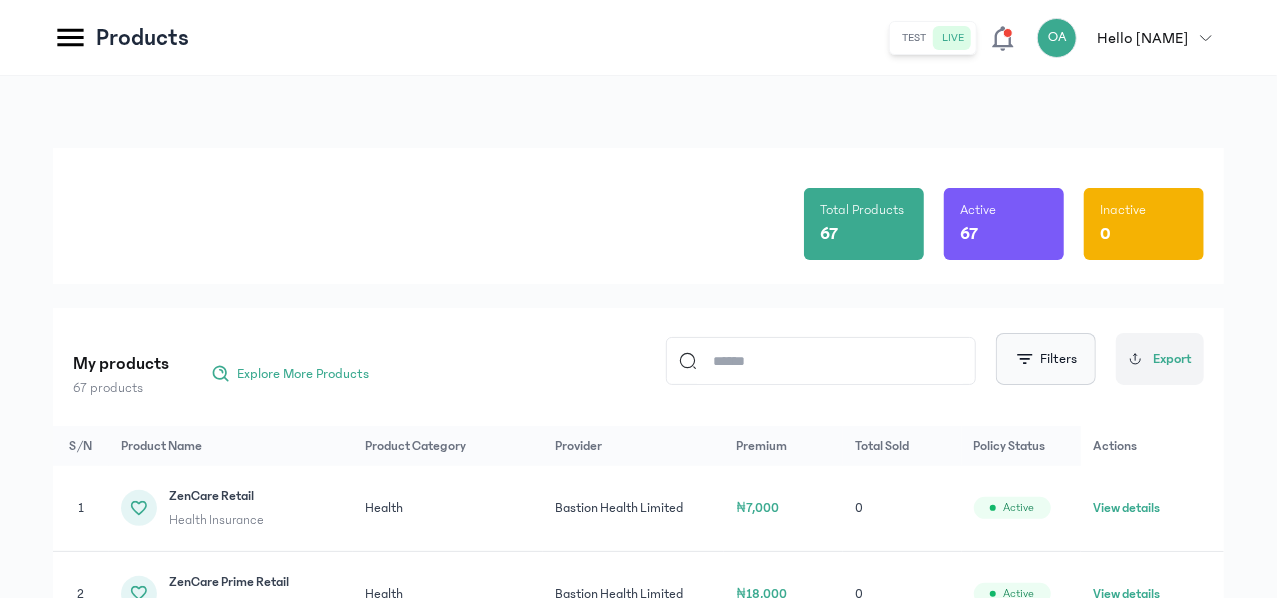 click 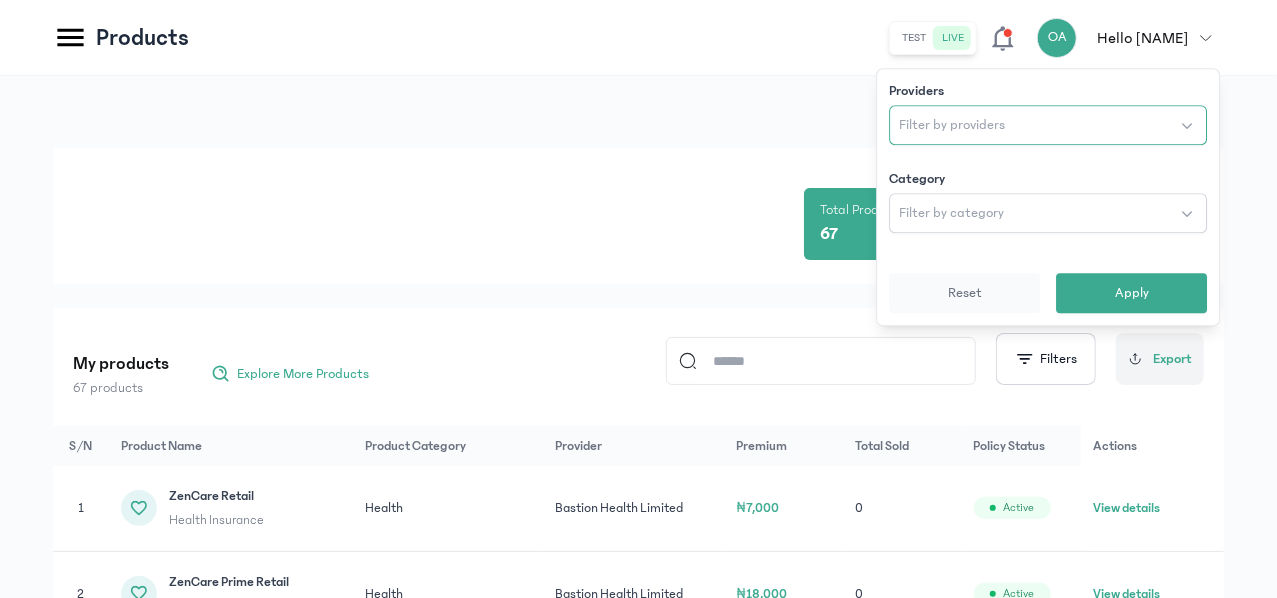 click on "Filter by providers" 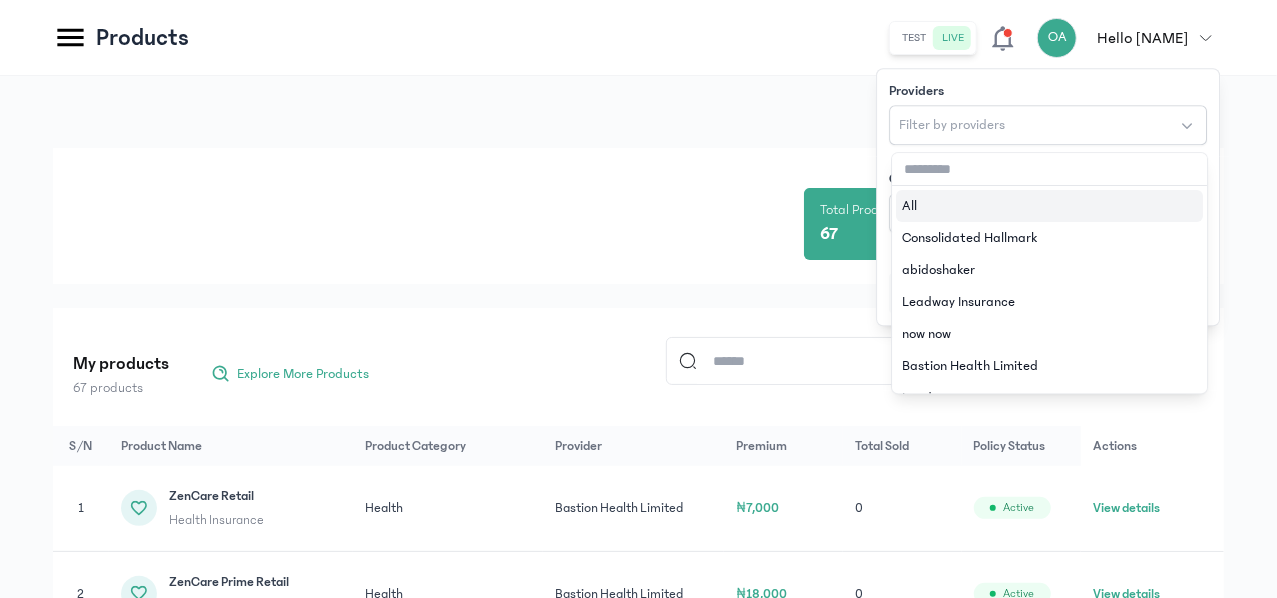 click at bounding box center [1049, 169] 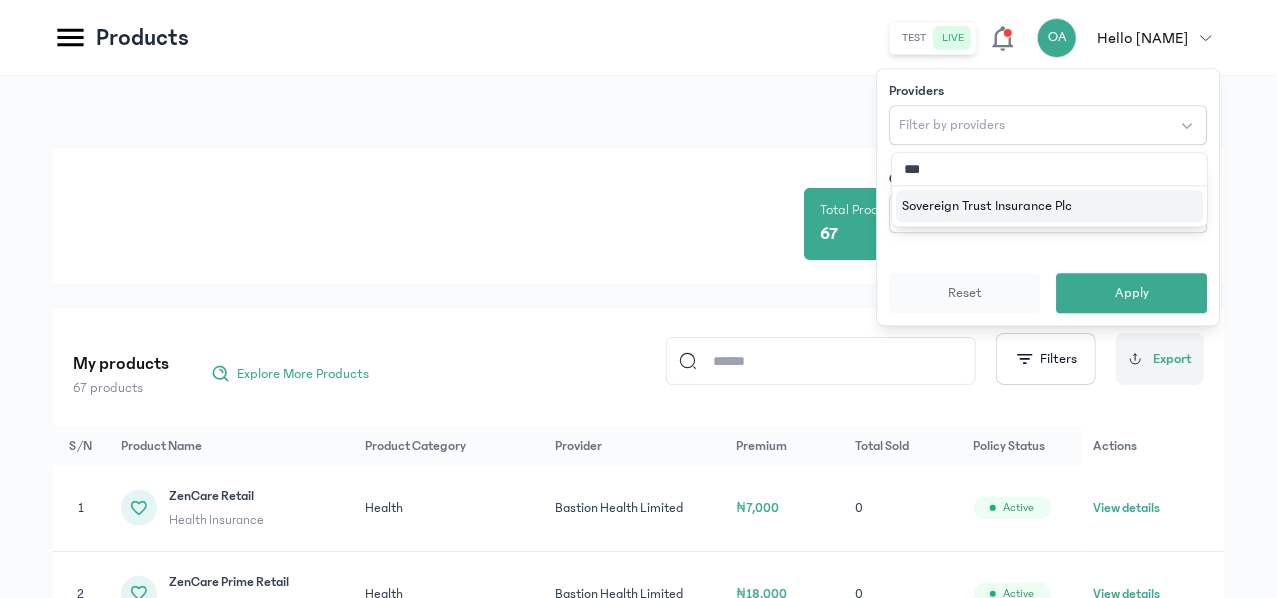 type on "****" 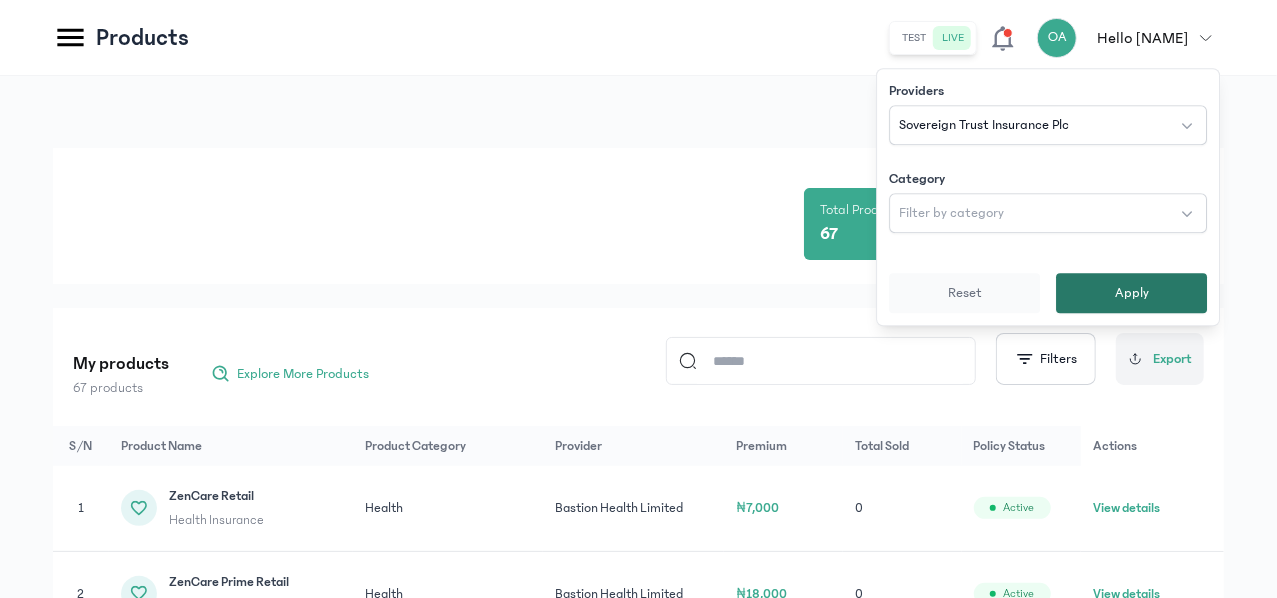 click on "Apply" at bounding box center [1131, 293] 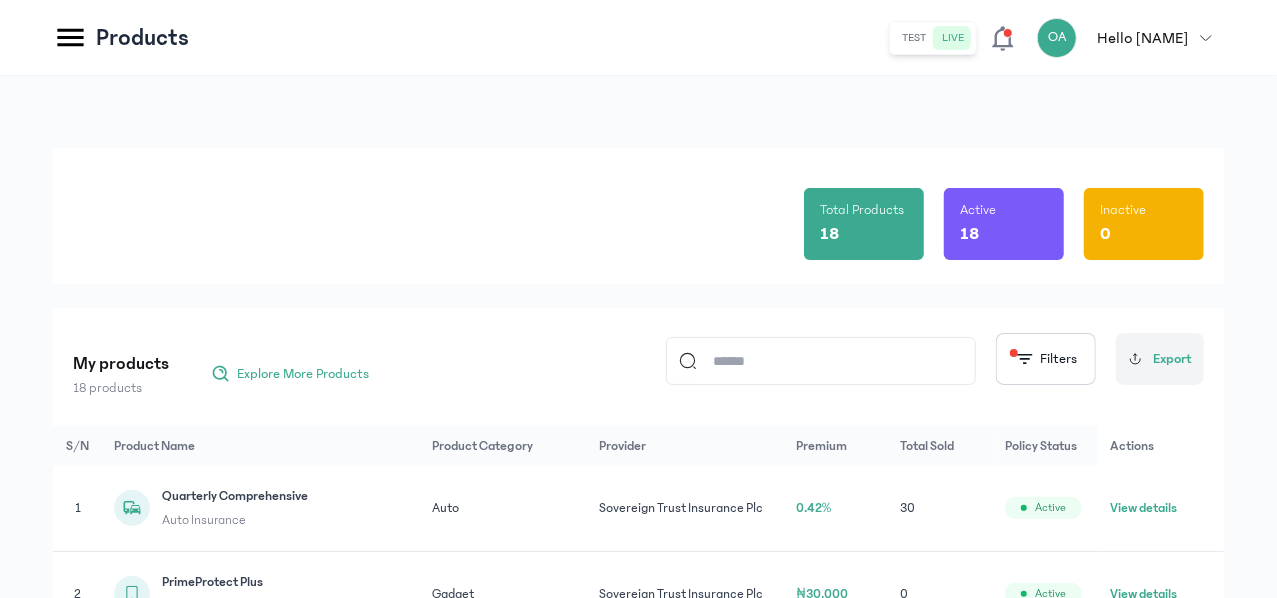 click on "View details" 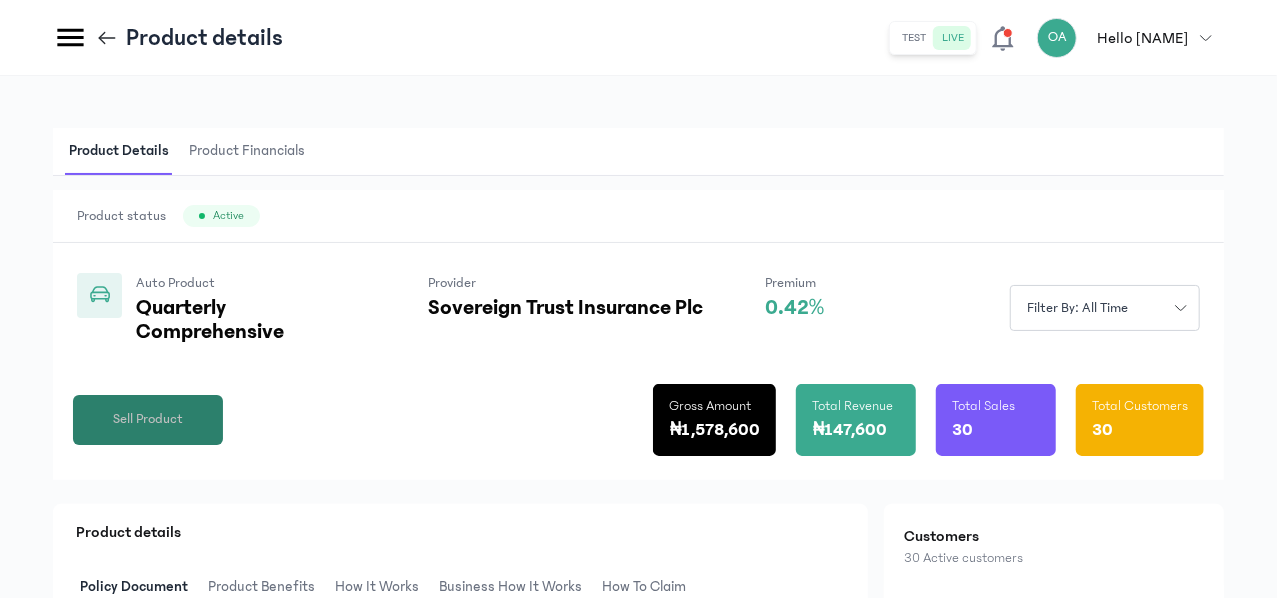 click on "Sell Product" at bounding box center [148, 419] 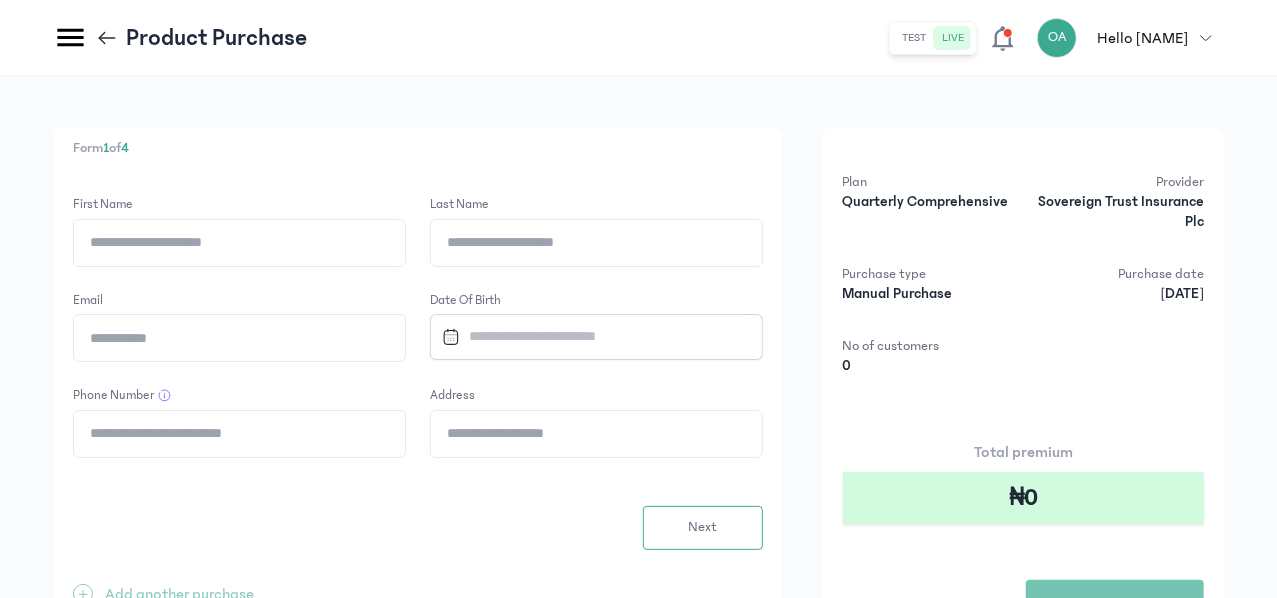 click on "First Name" 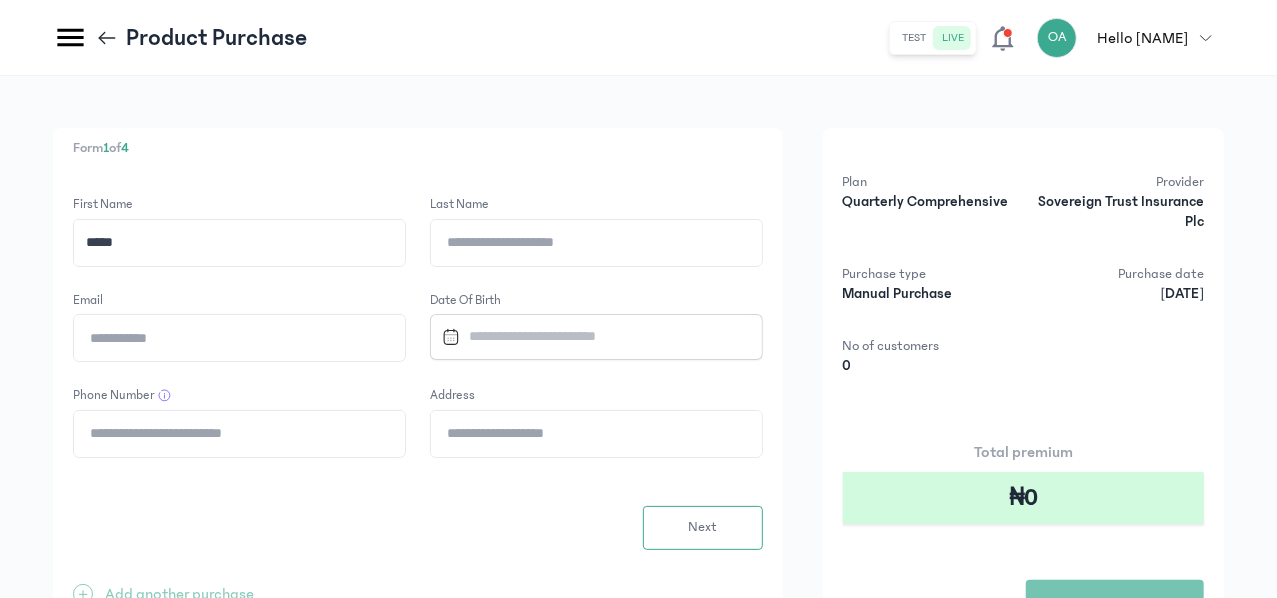 type on "*****" 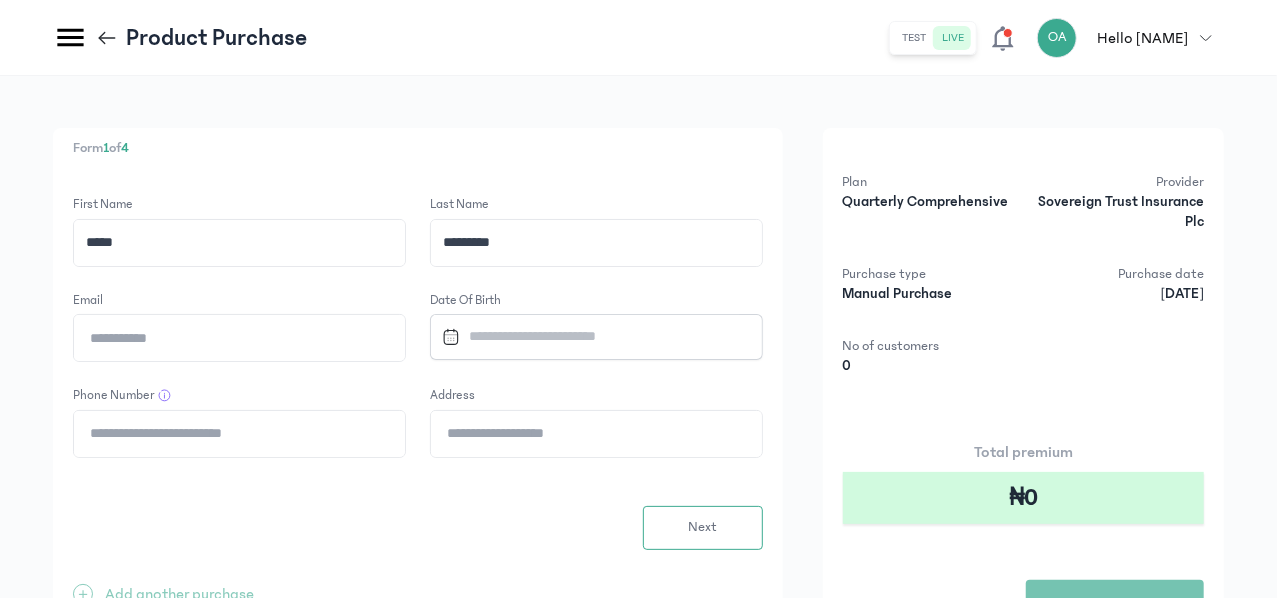 type on "*********" 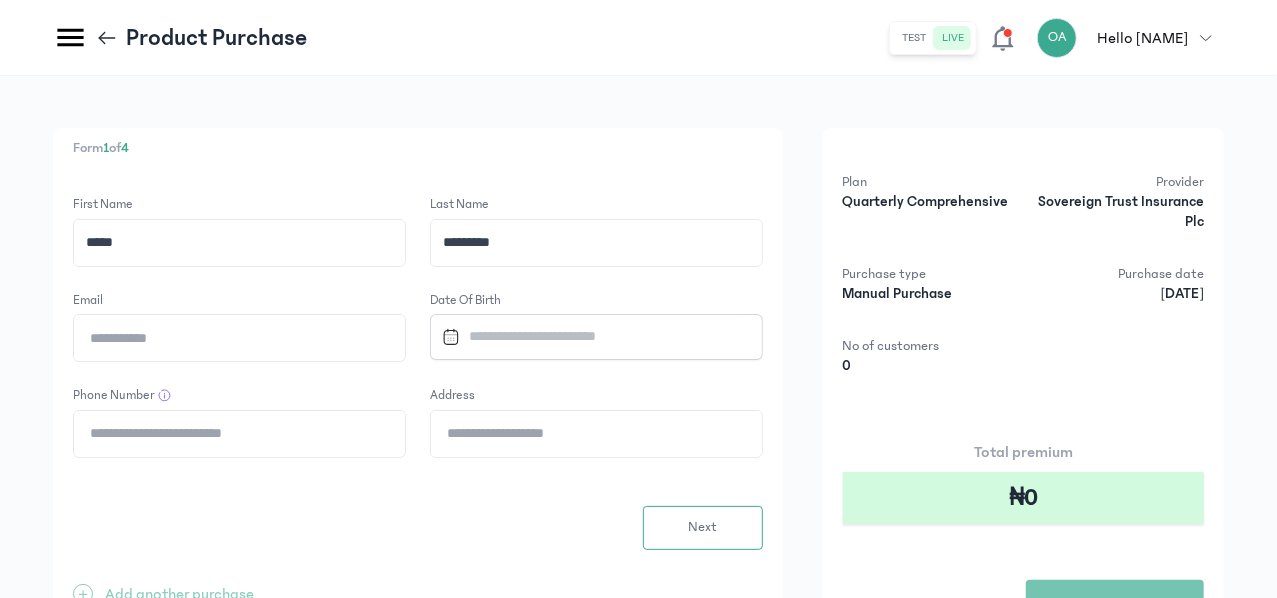 type on "**********" 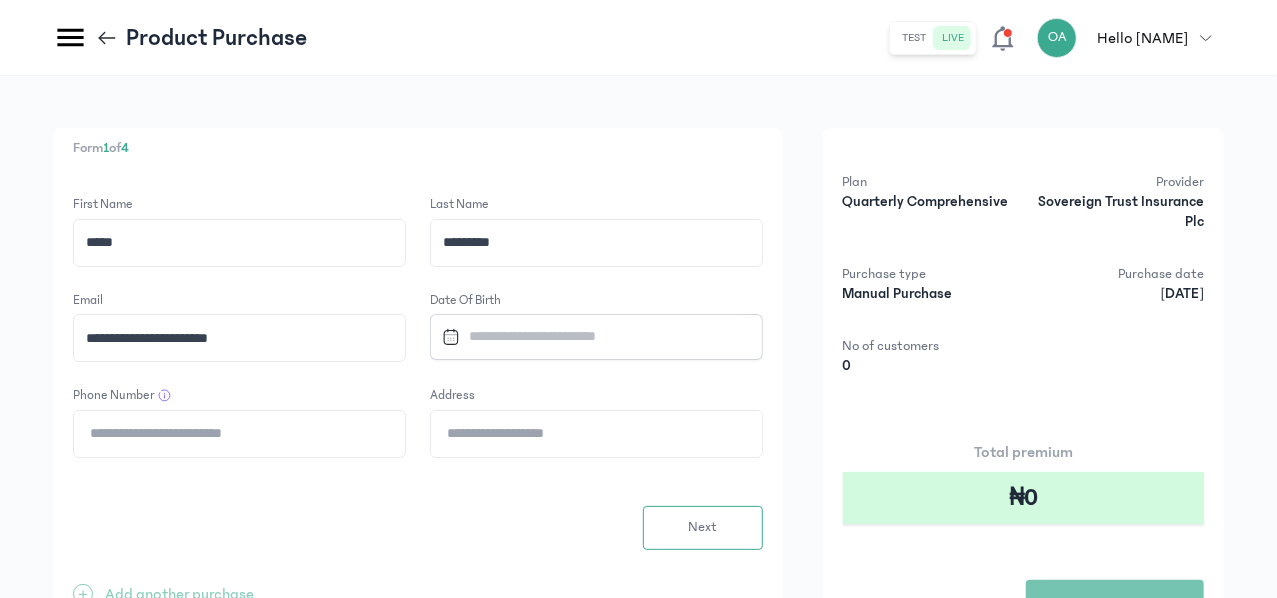 click at bounding box center (587, 336) 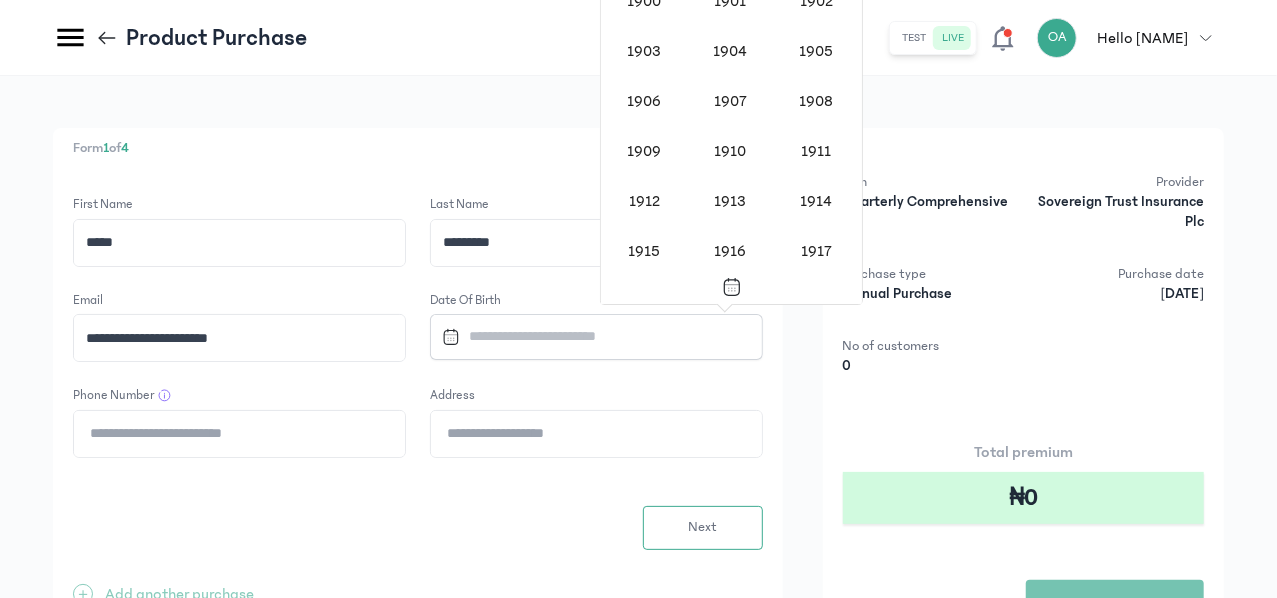 scroll, scrollTop: 1618, scrollLeft: 0, axis: vertical 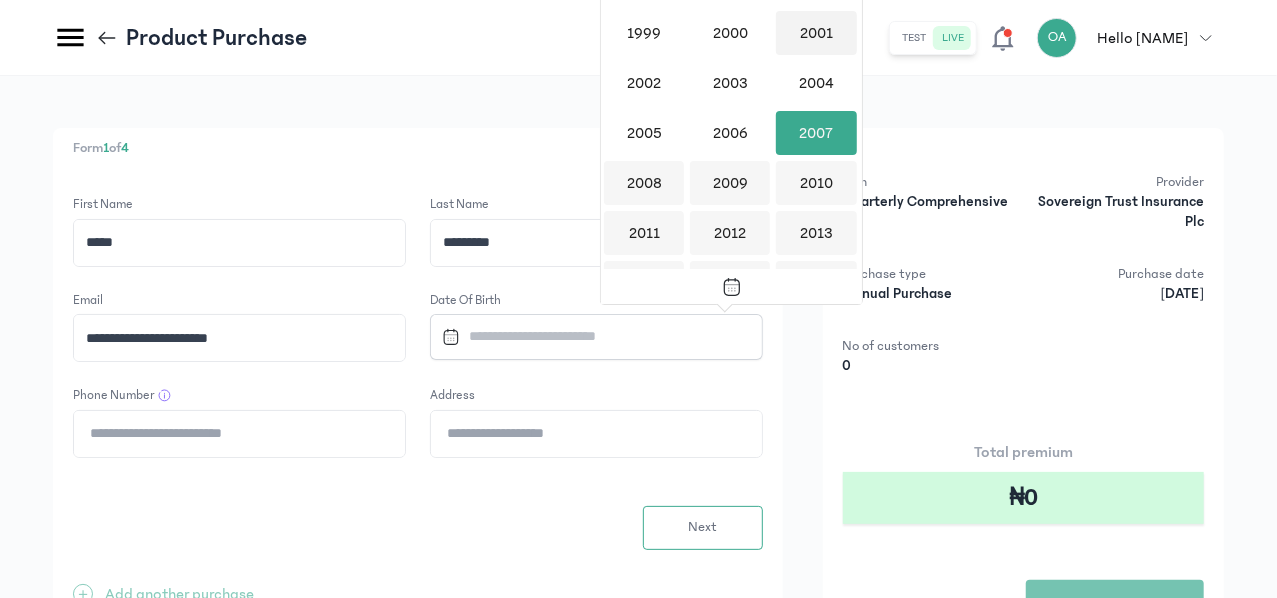 click on "2001" at bounding box center (816, 33) 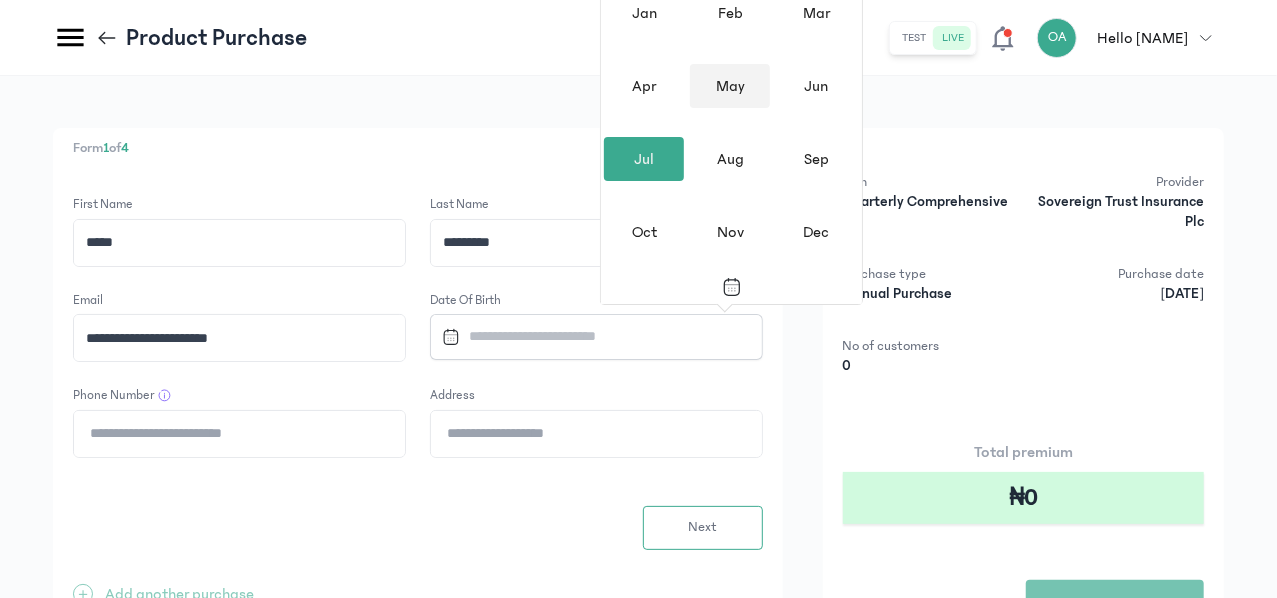 click on "May" at bounding box center (730, 86) 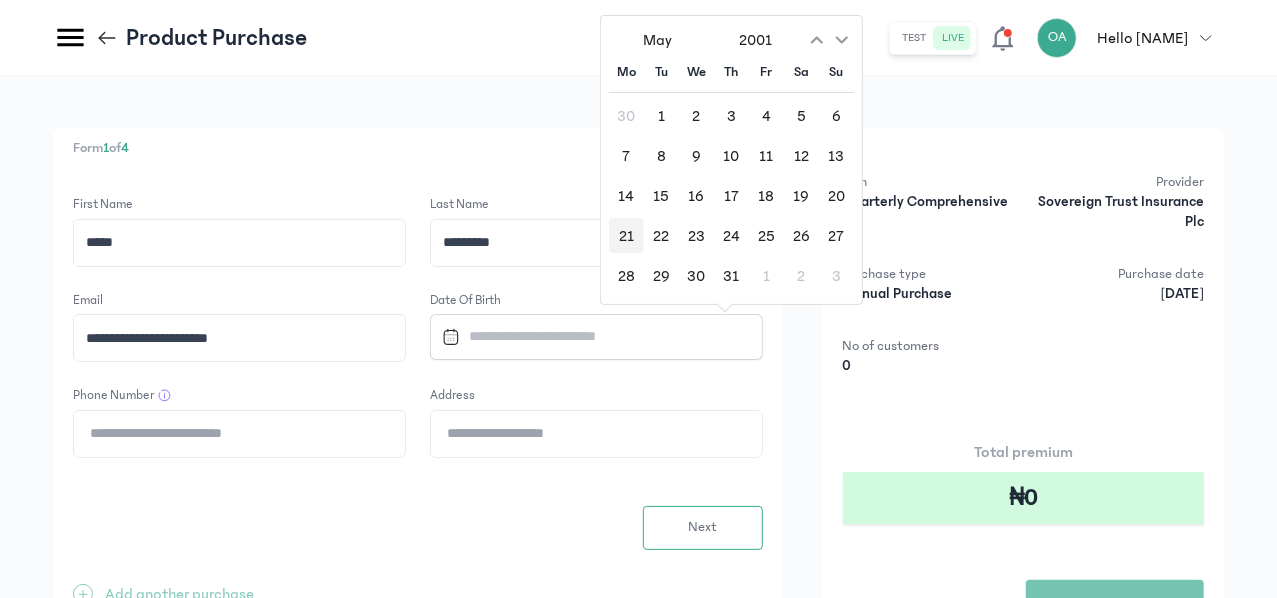 click on "21" at bounding box center [626, 235] 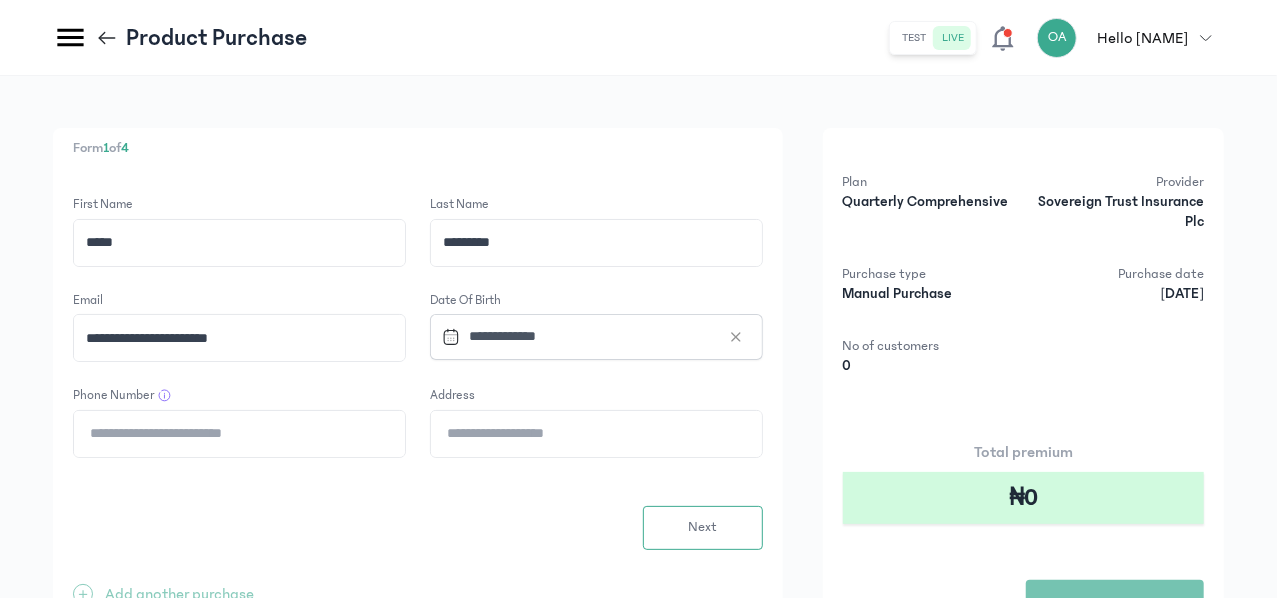 click on "Phone Number" 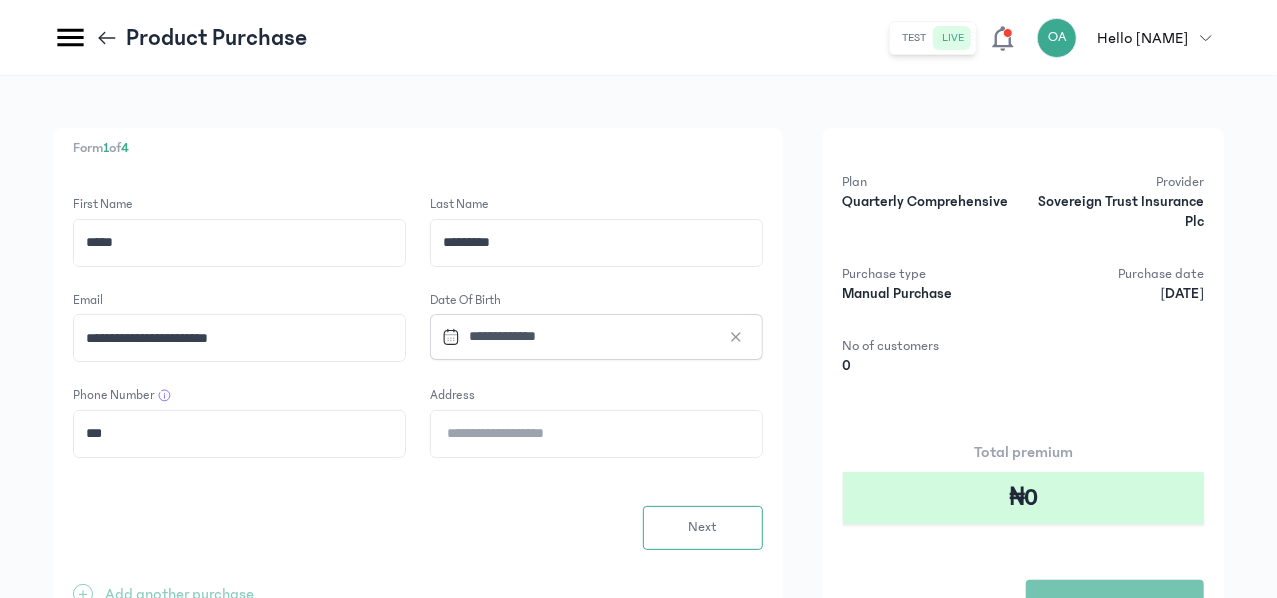 type on "**********" 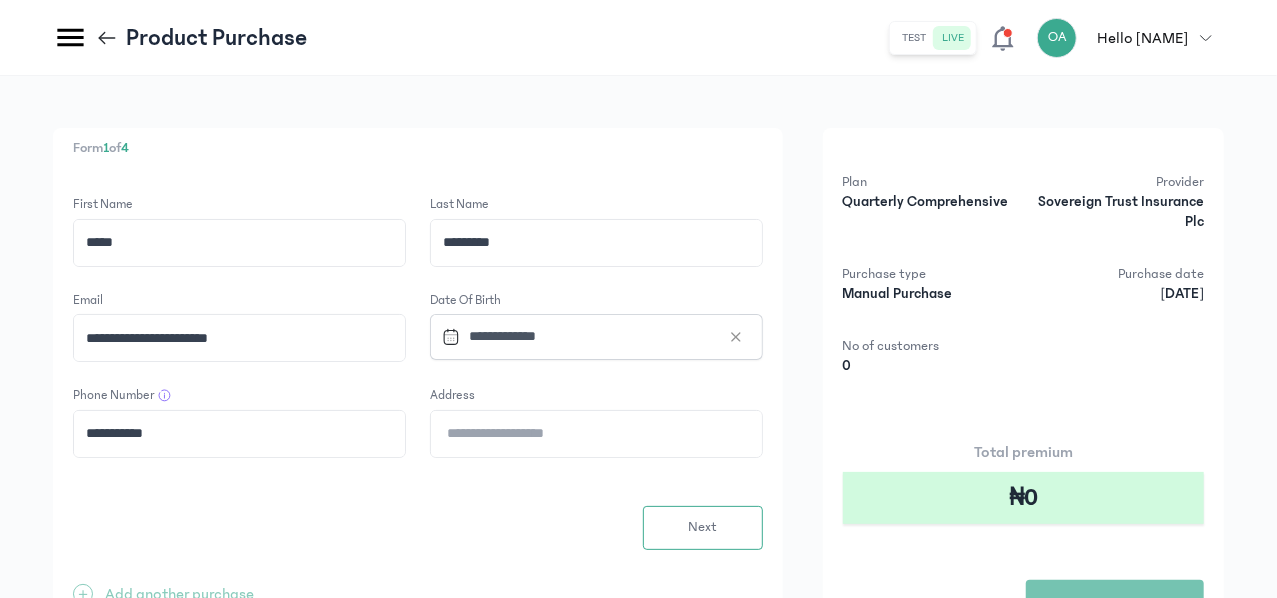 click on "Address" 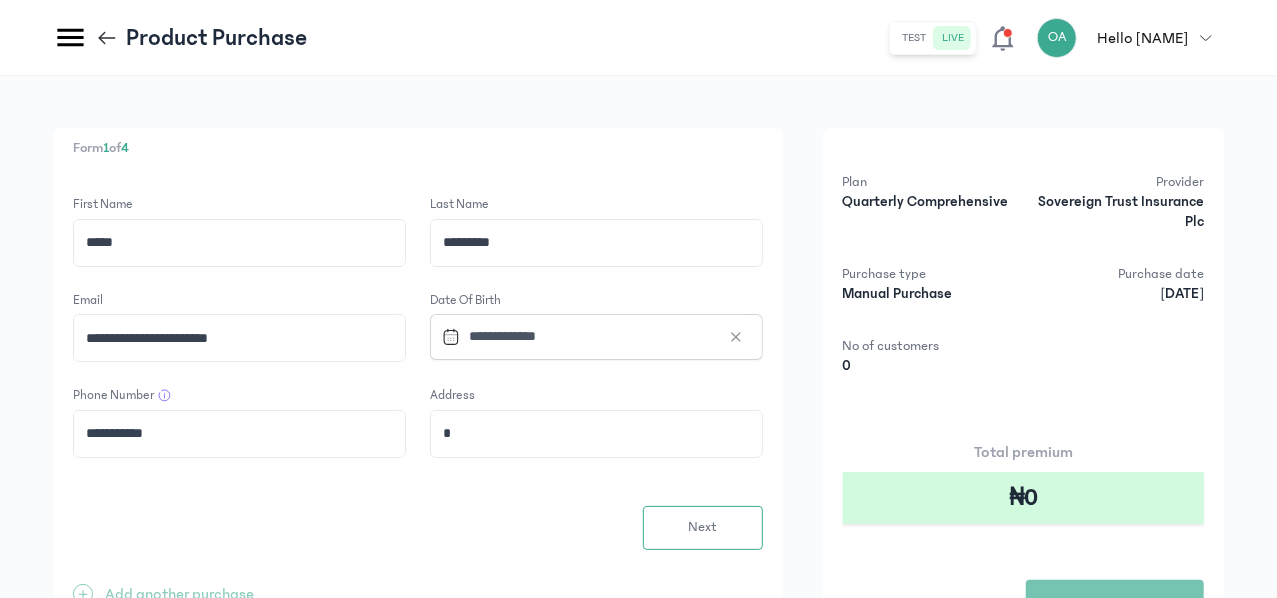 type on "**********" 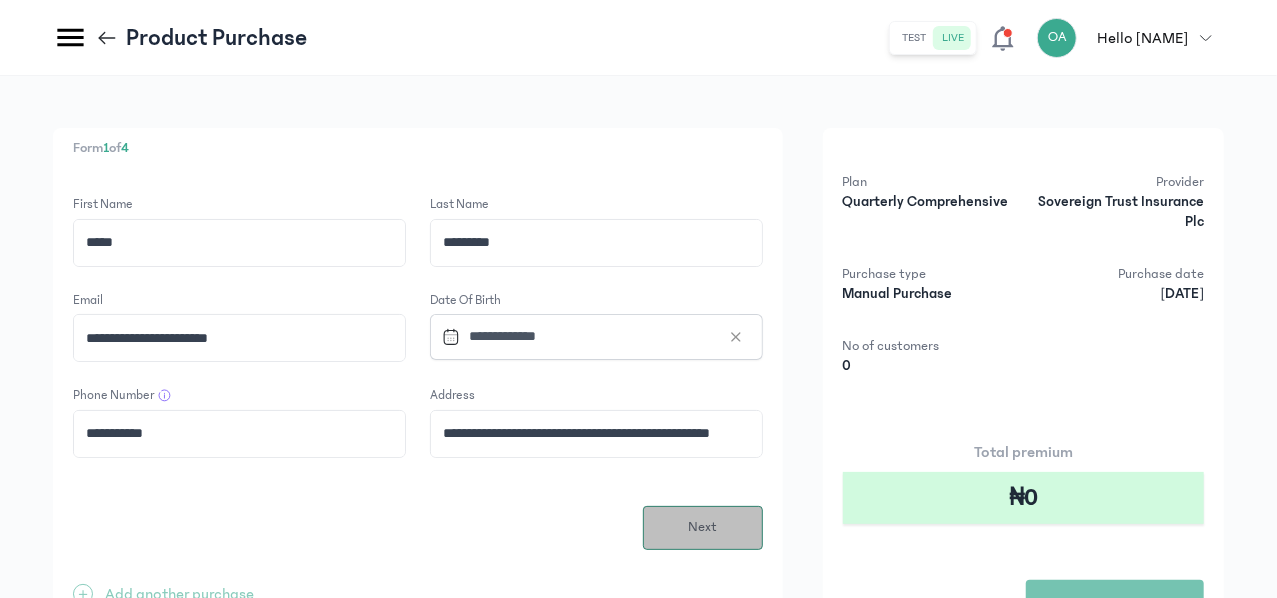 click on "Next" at bounding box center (703, 528) 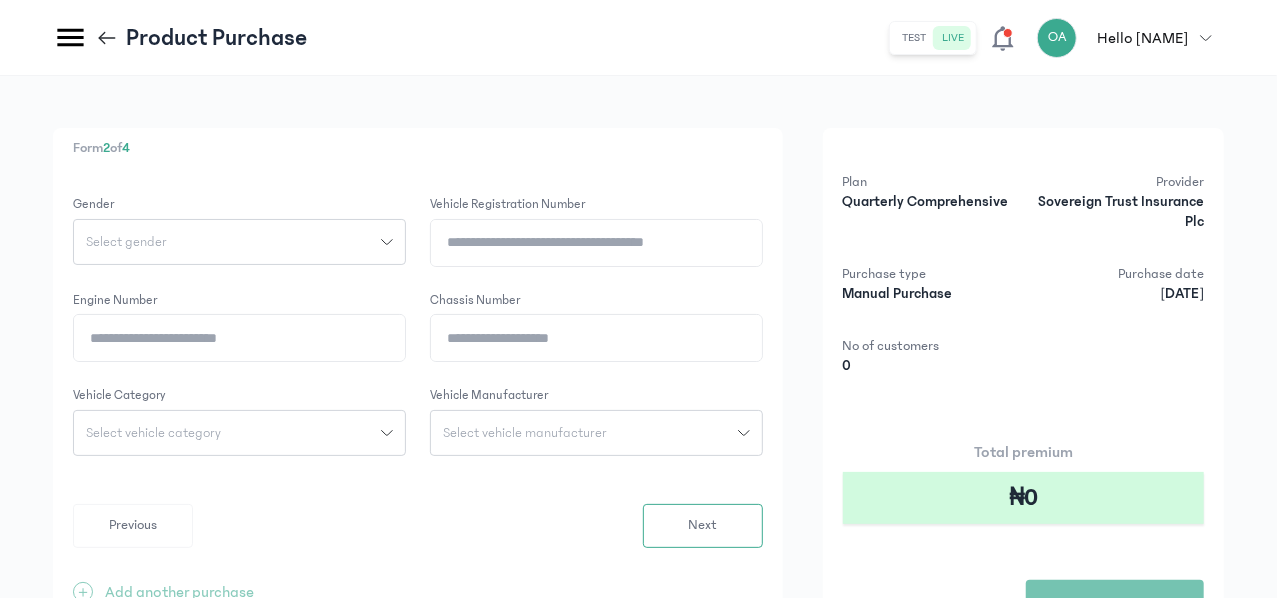 click 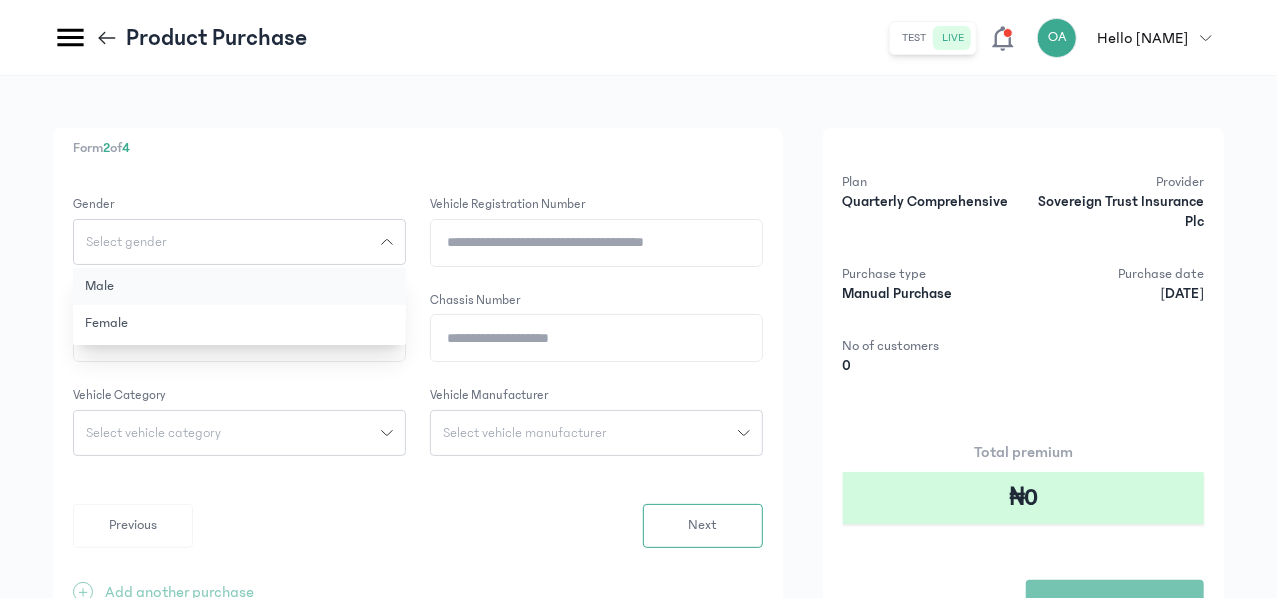 click on "Male" 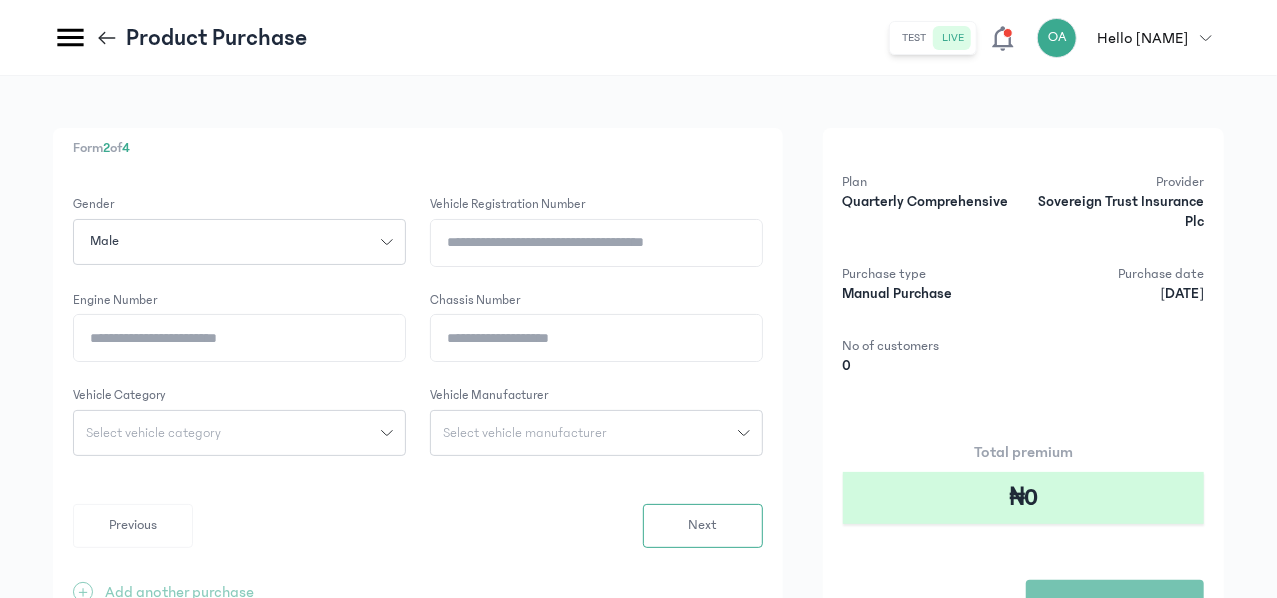click on "Vehicle registration number" 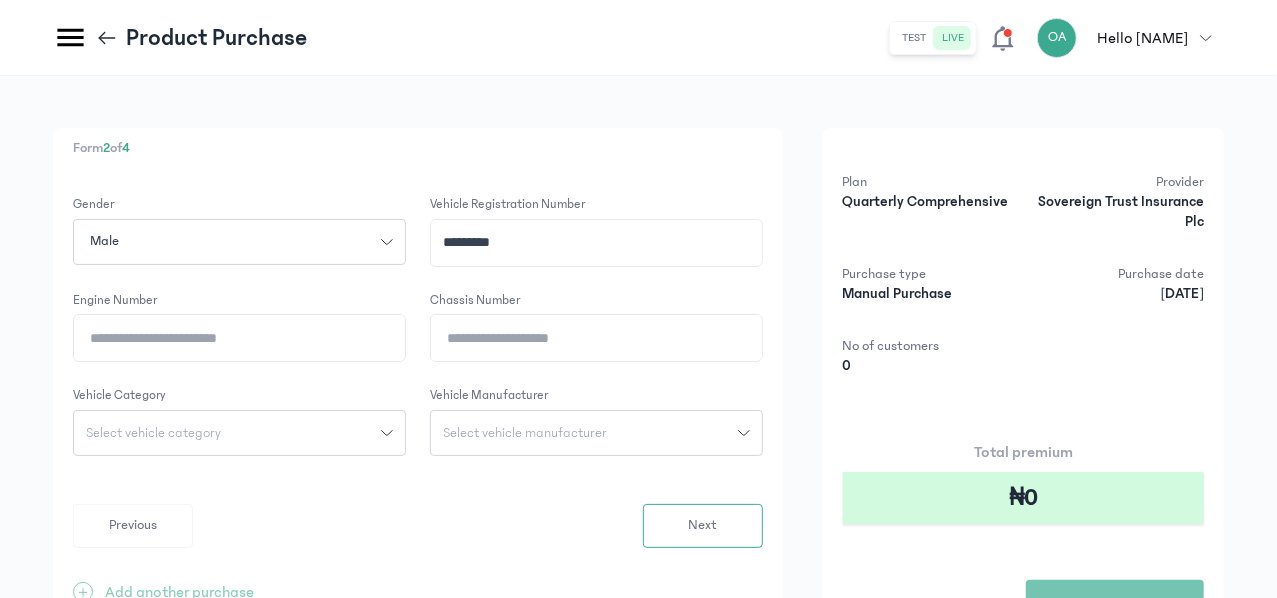 click on "********" 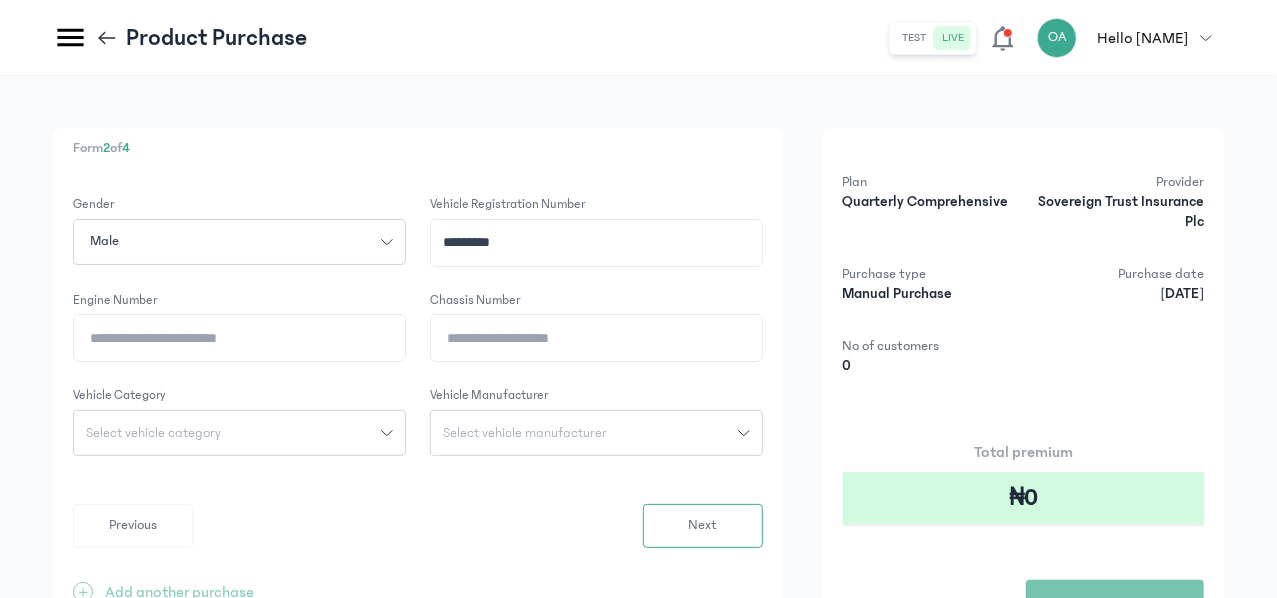 paste on "**********" 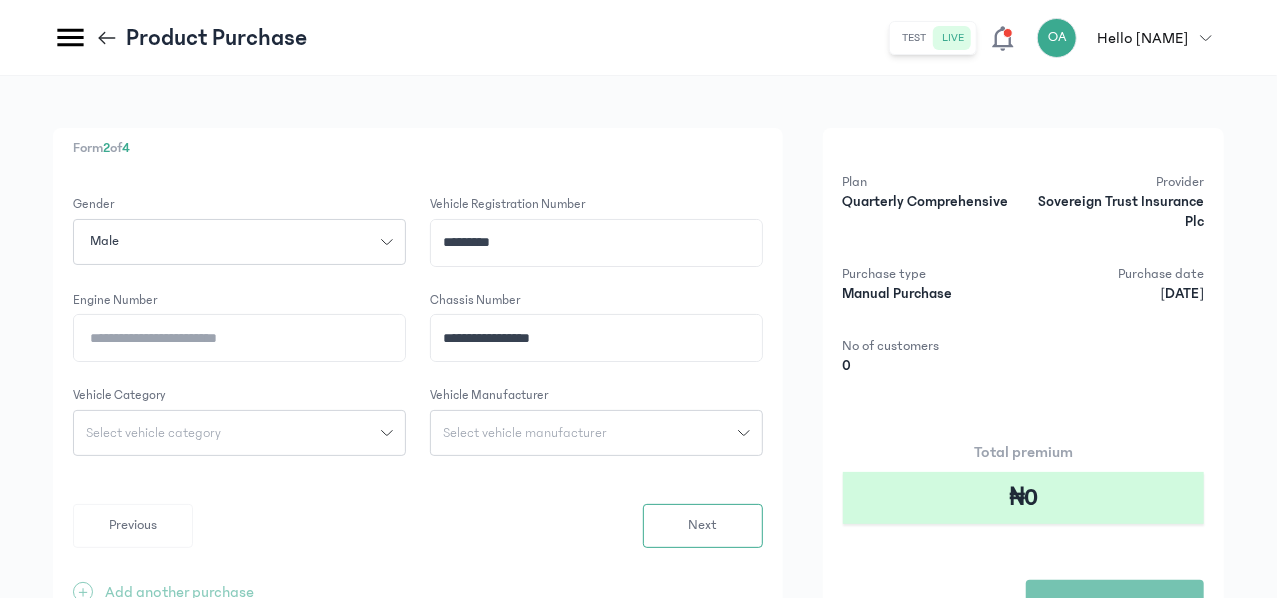 click on "**********" 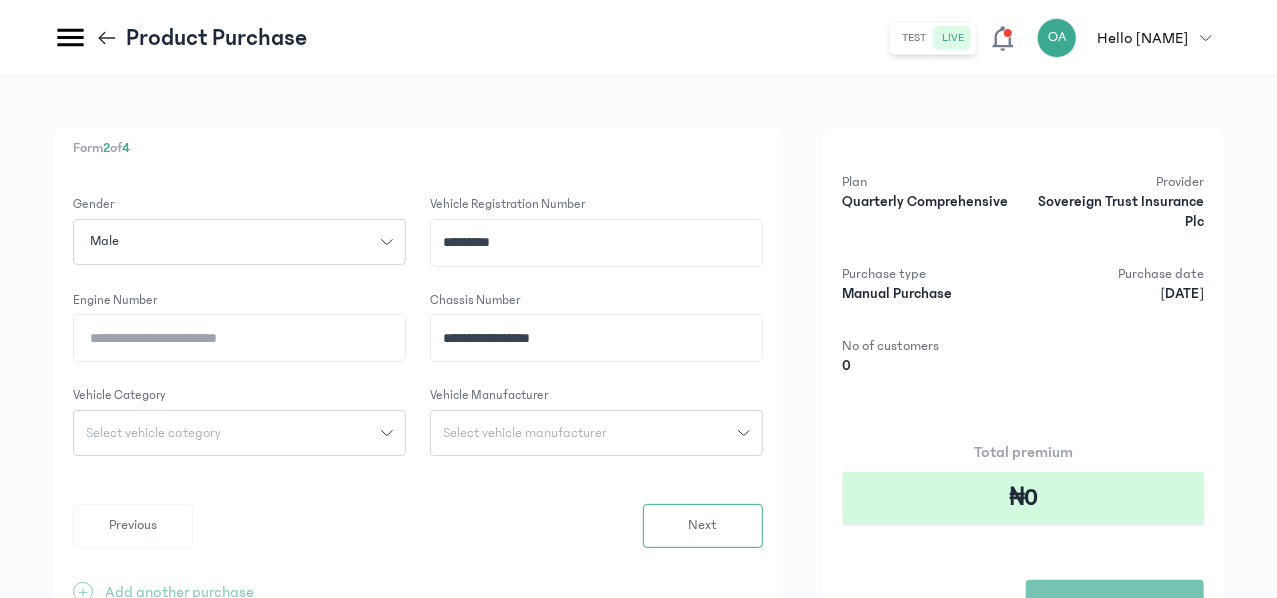 drag, startPoint x: 610, startPoint y: 335, endPoint x: 735, endPoint y: 335, distance: 125 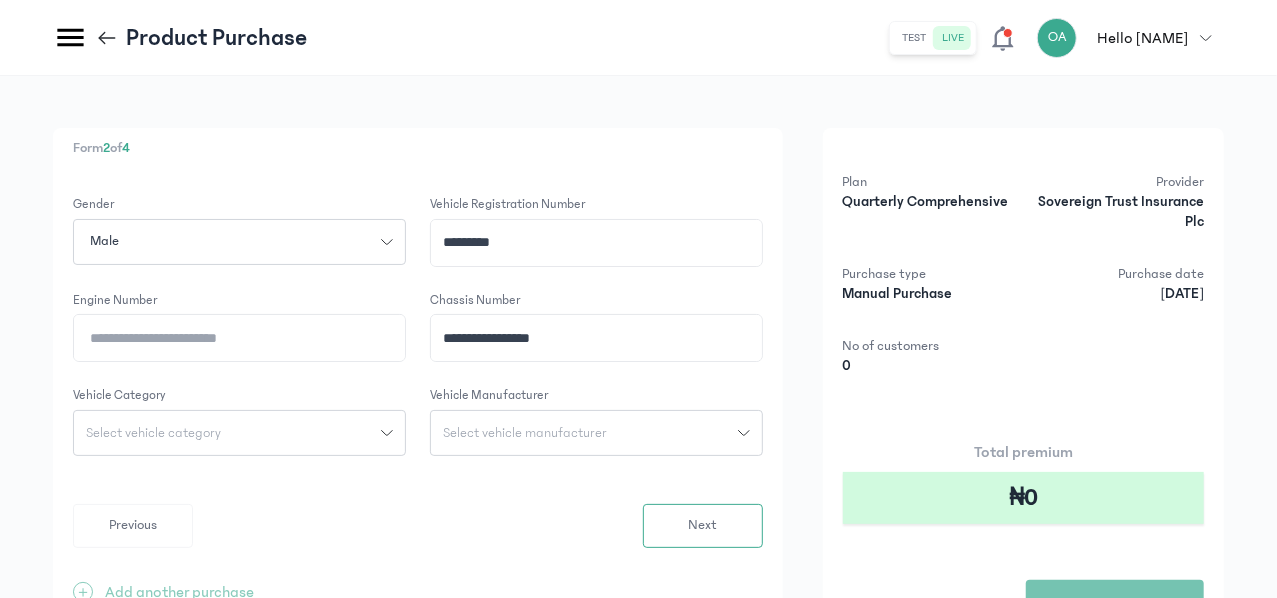 click on "**********" 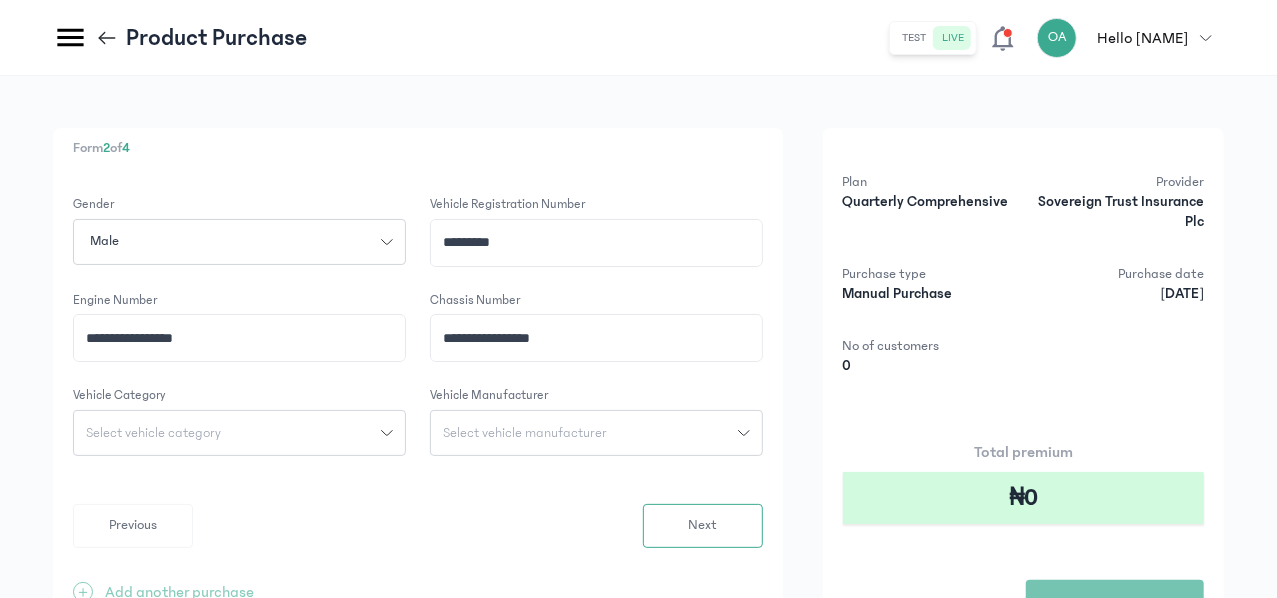 type on "**********" 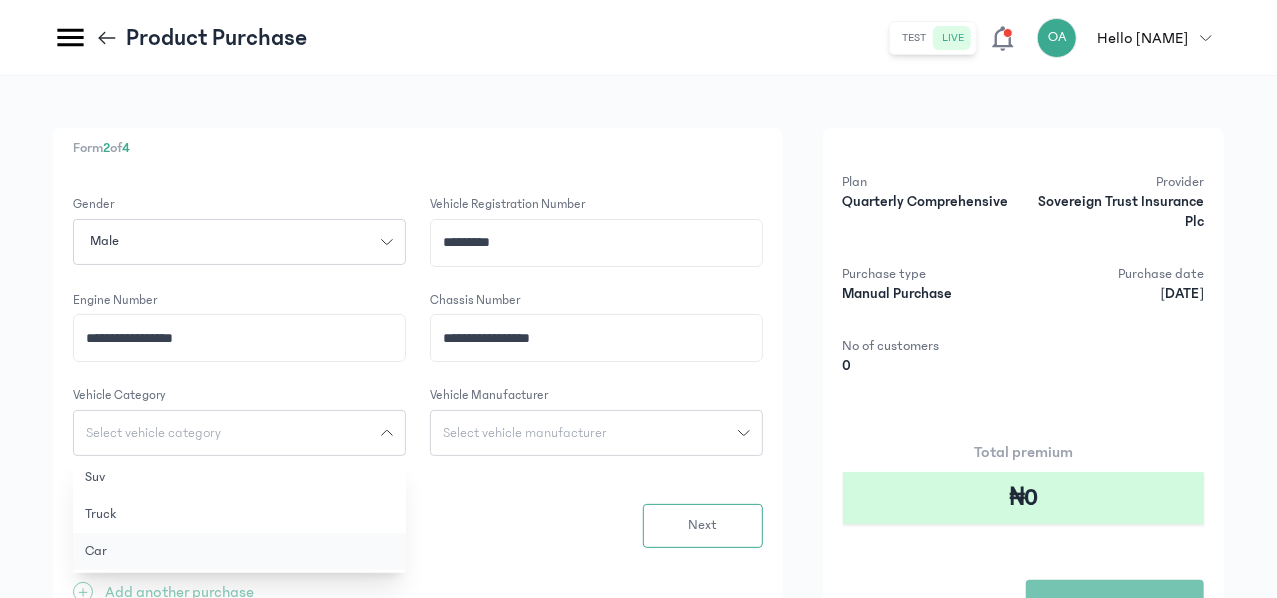 click on "Car" 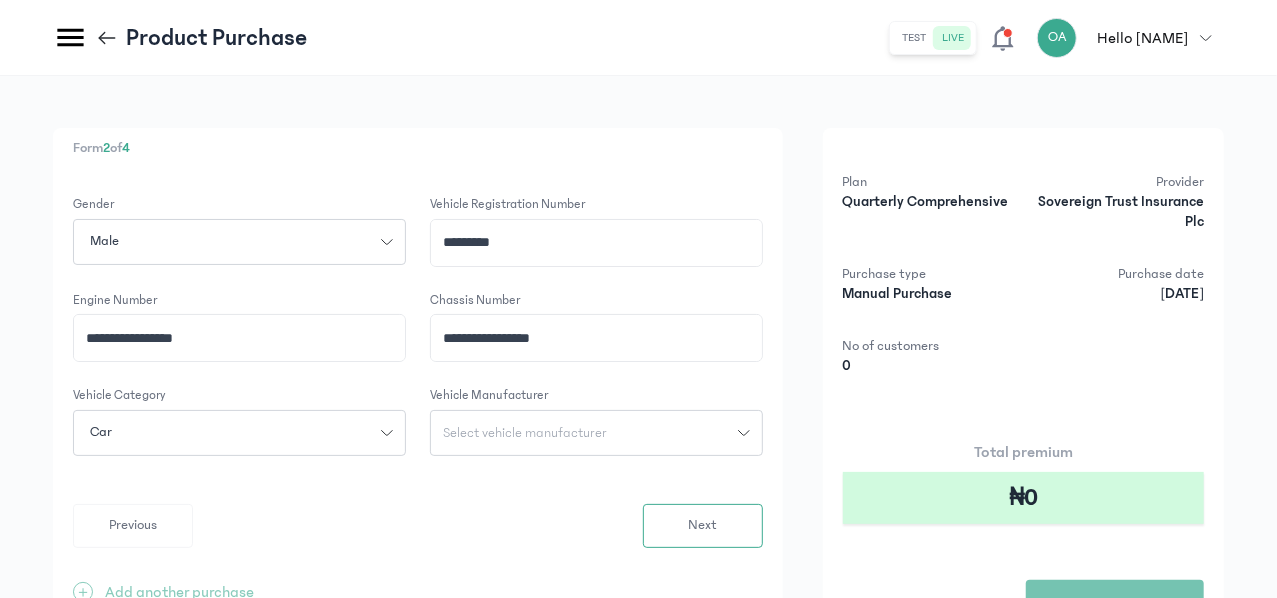 click on "Select vehicle manufacturer" 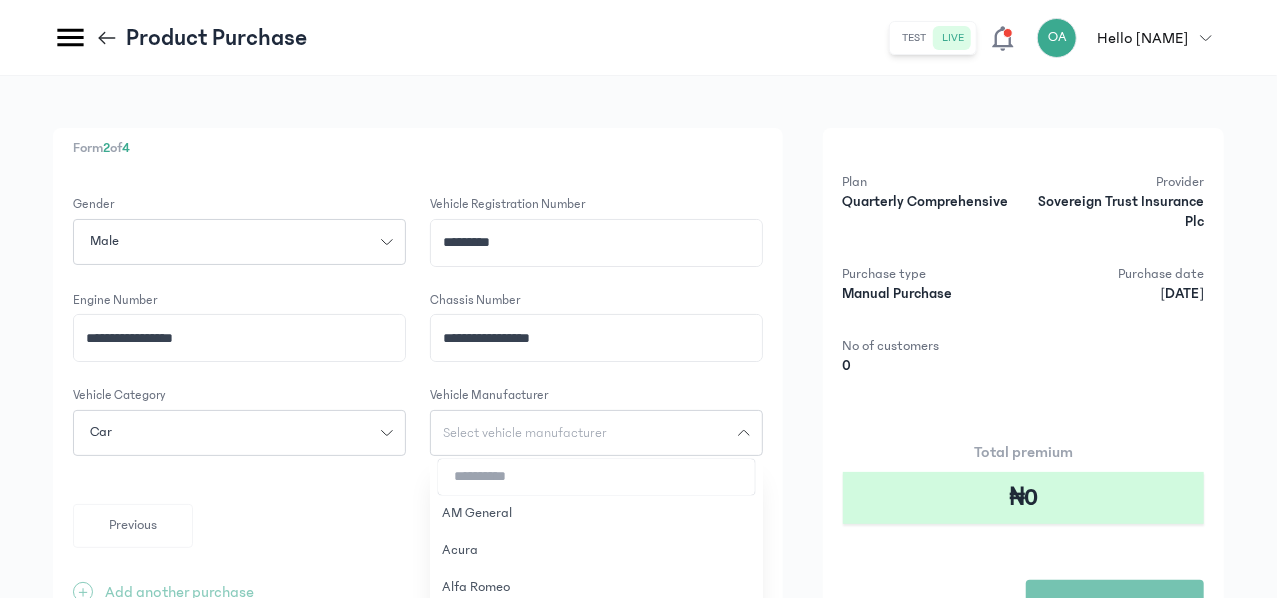 click at bounding box center [596, 477] 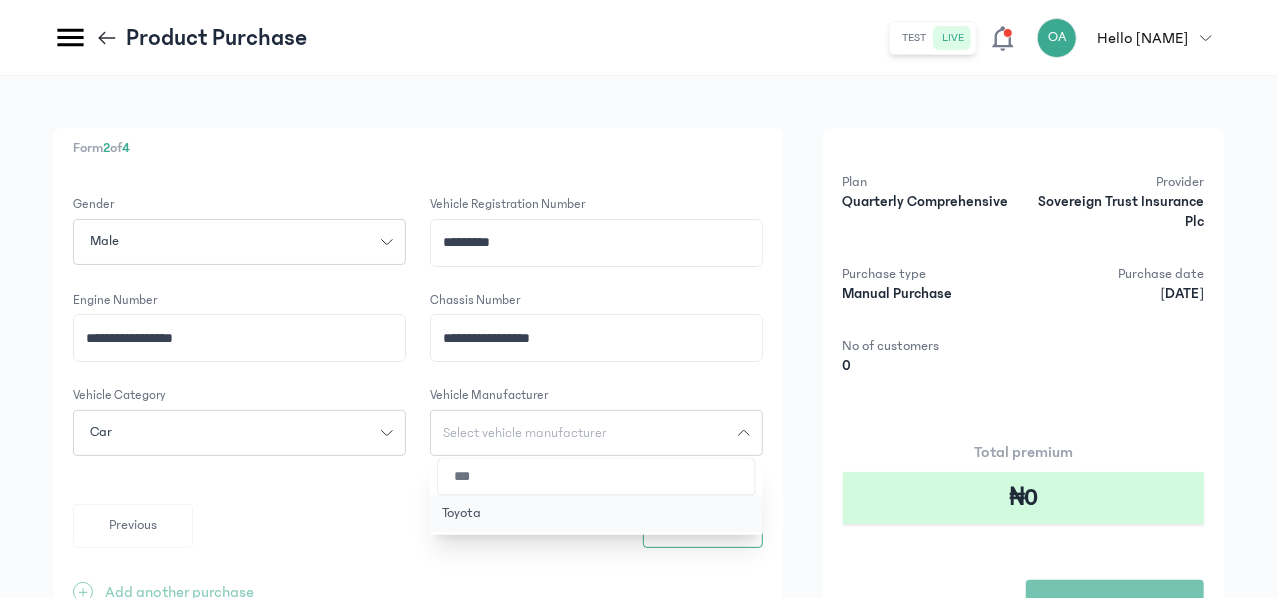 type on "***" 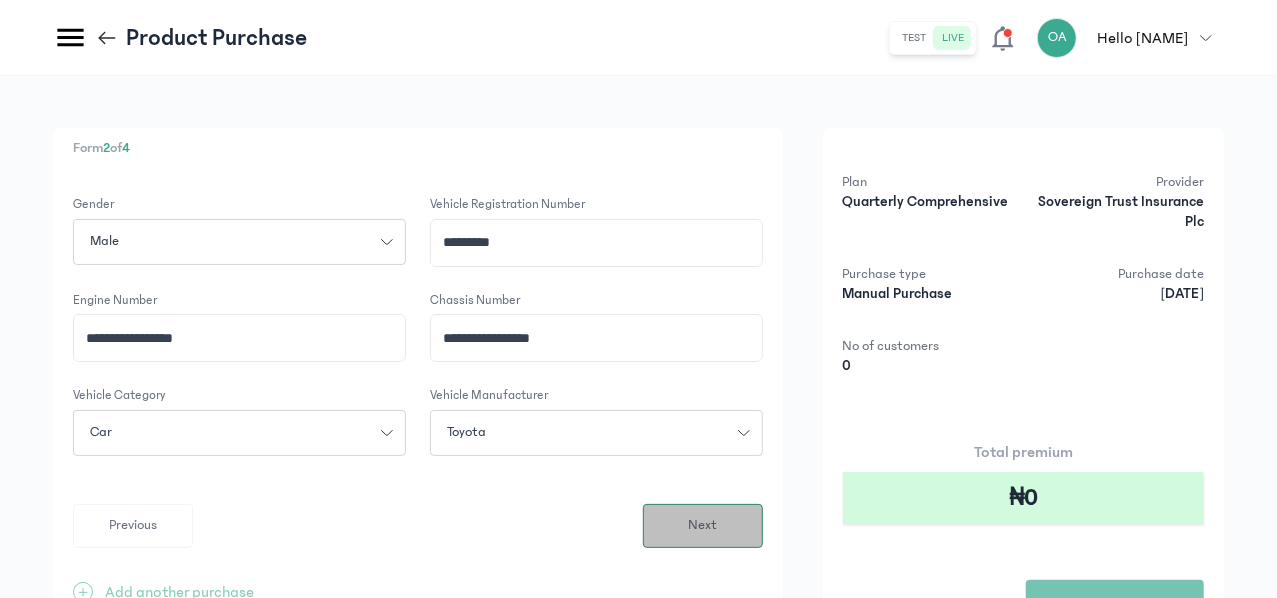 click on "Next" at bounding box center [702, 525] 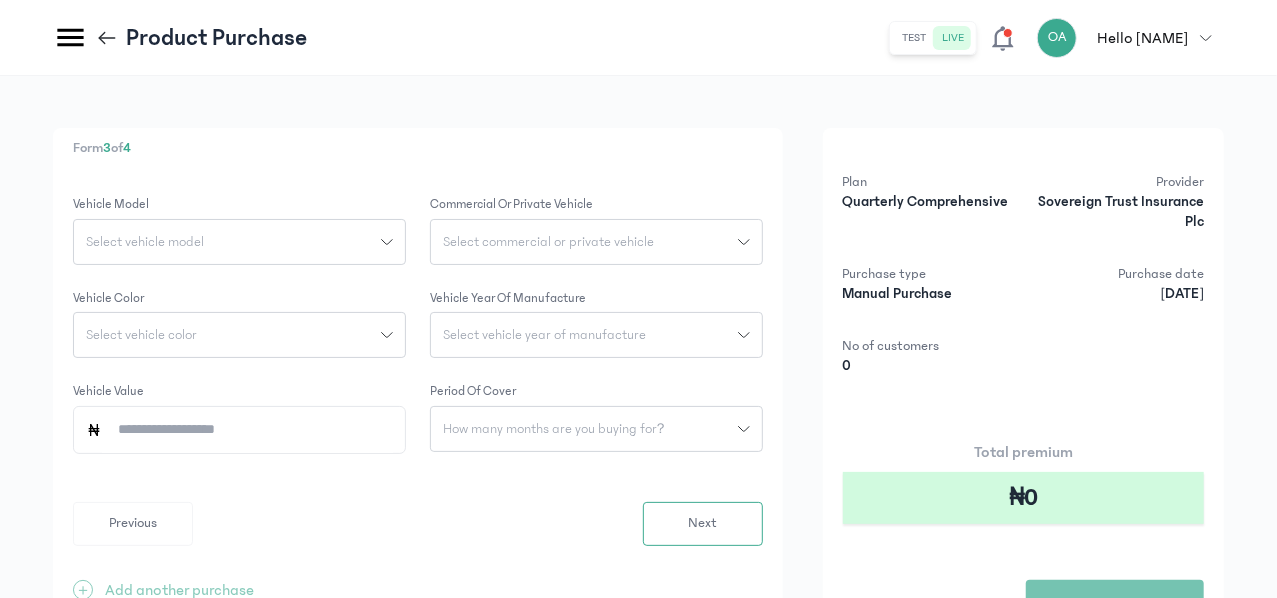 click 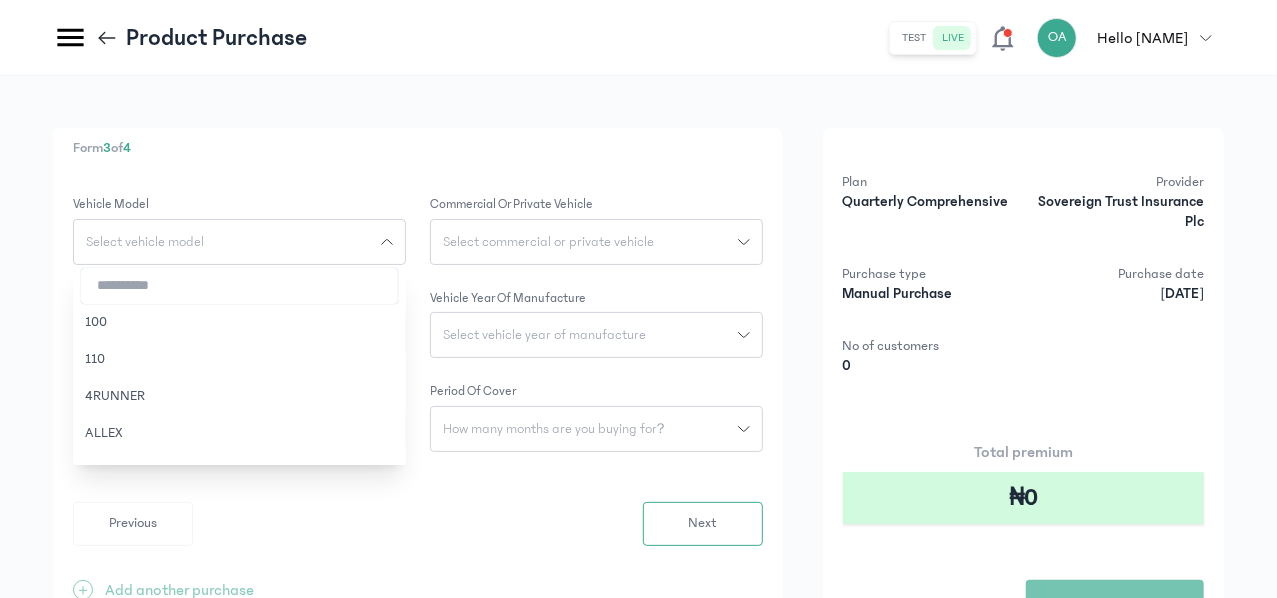 click at bounding box center (239, 286) 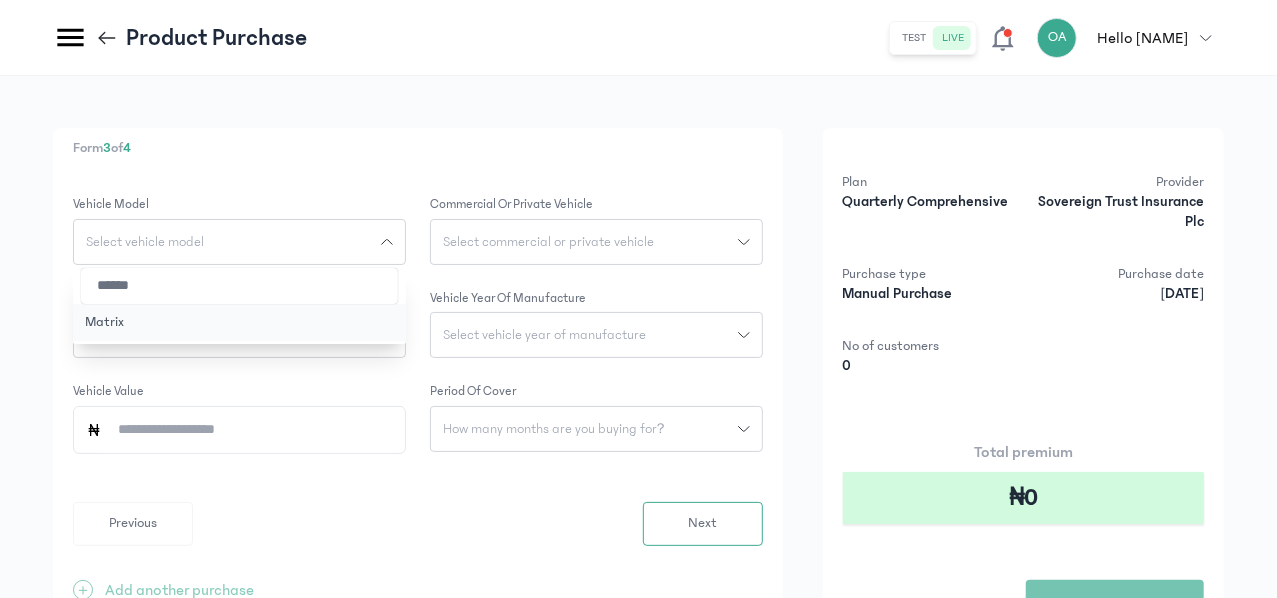 type on "******" 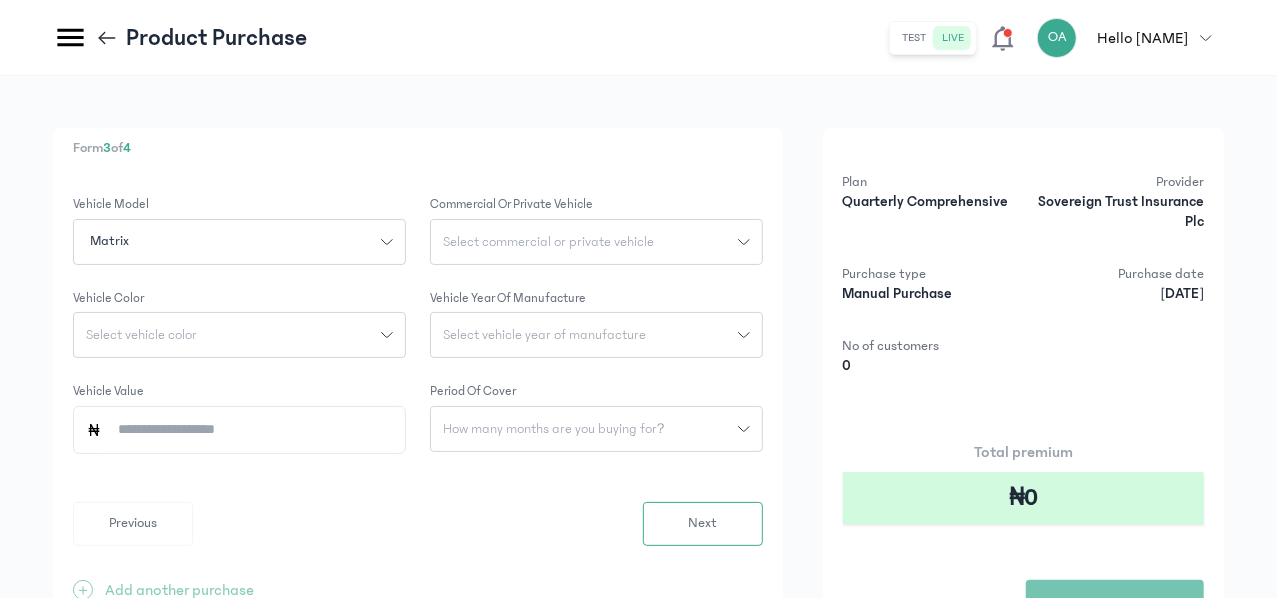 click on "Select commercial or private vehicle" at bounding box center (548, 242) 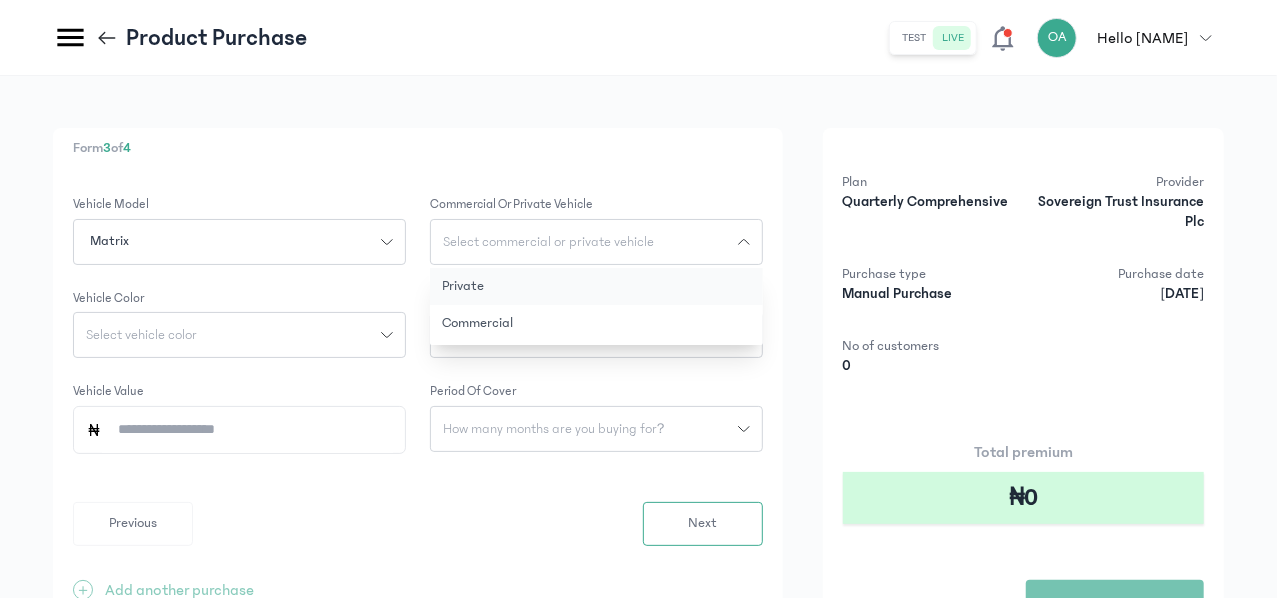 click on "Private" 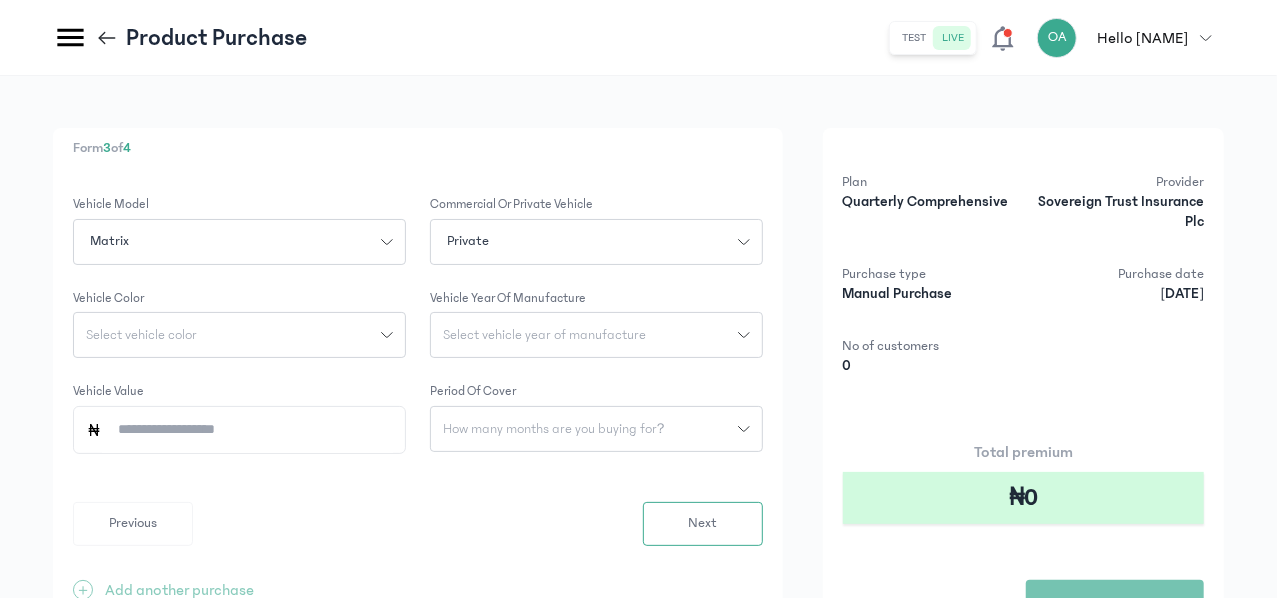 click 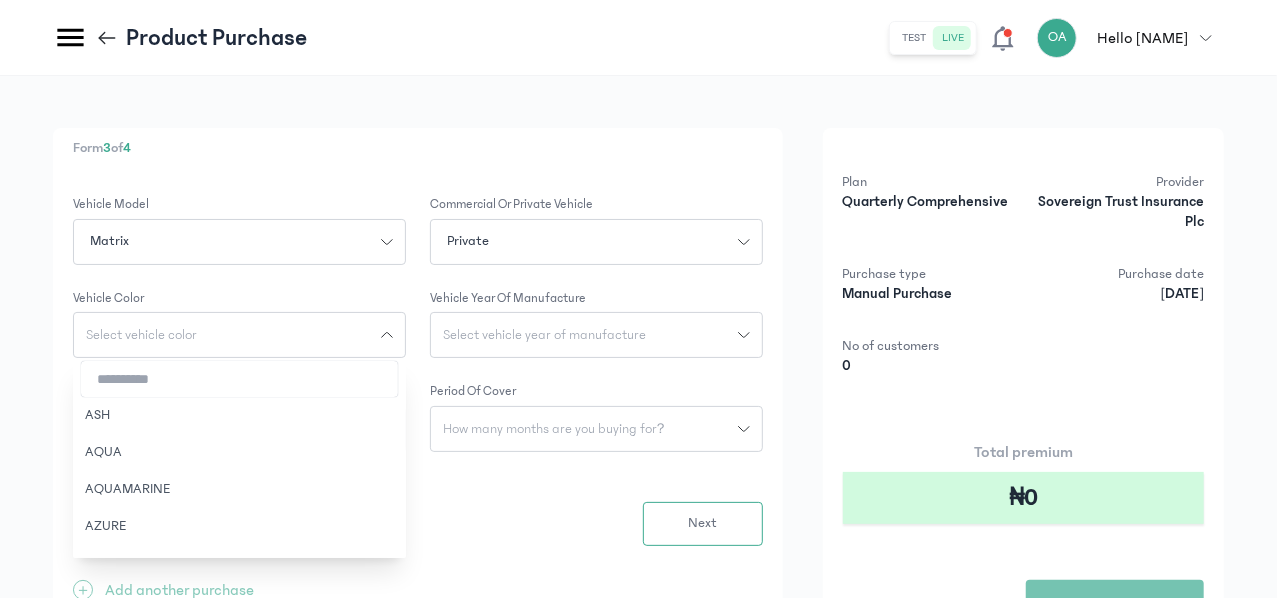 click at bounding box center [239, 379] 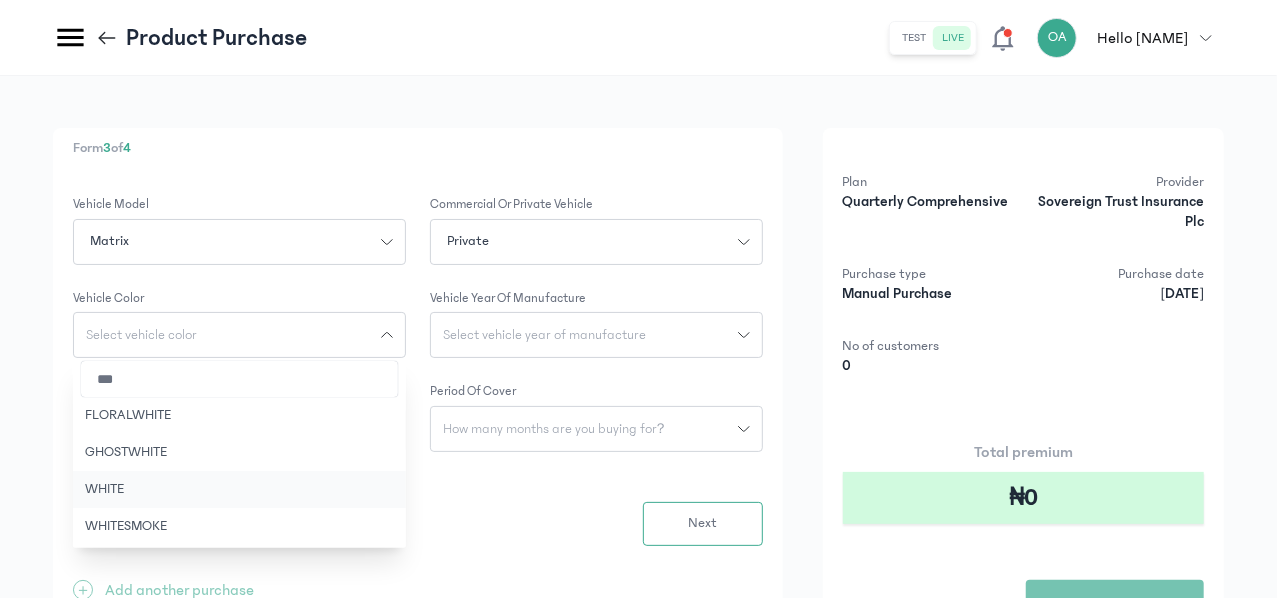 type on "***" 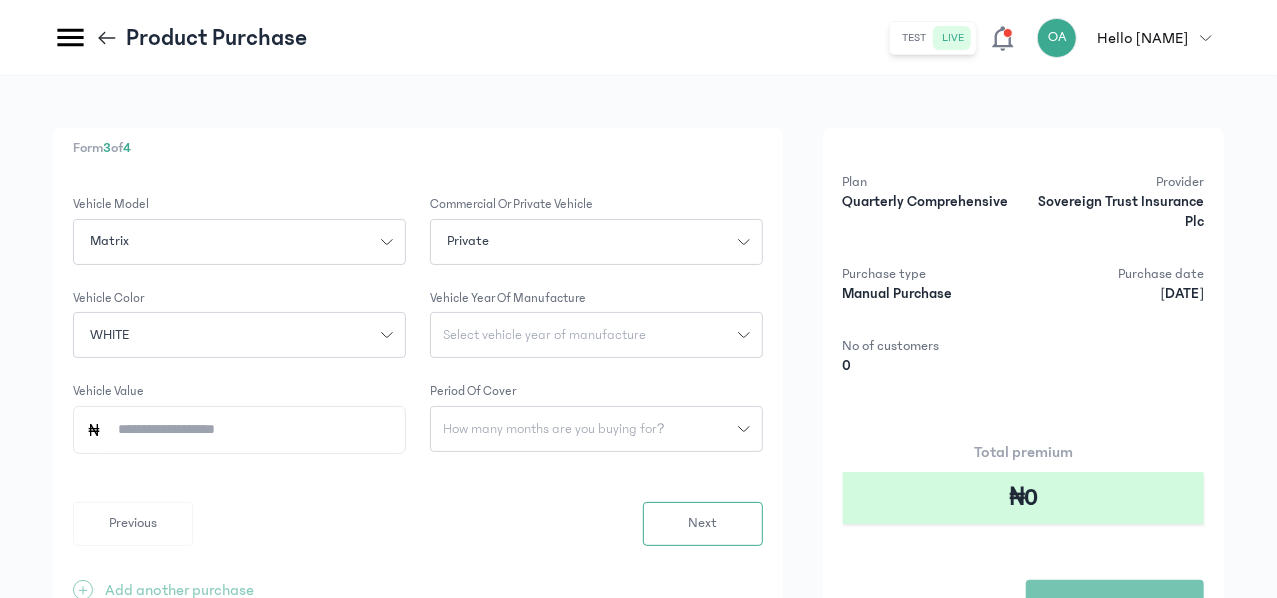 click on "Select vehicle year of manufacture" 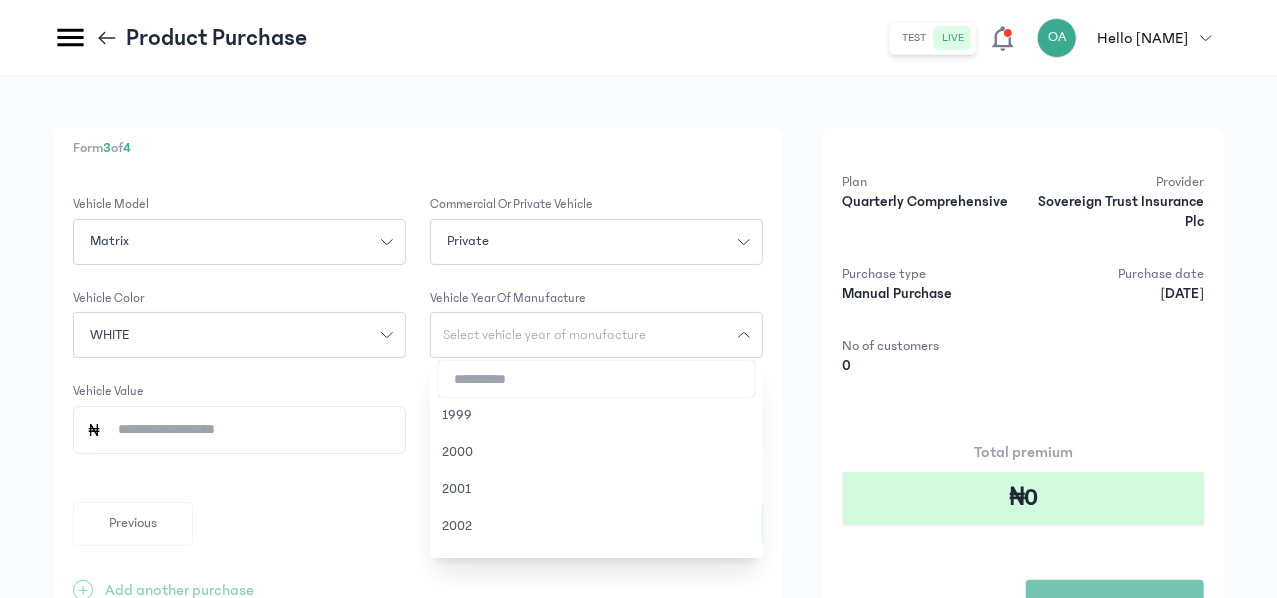 click at bounding box center (596, 379) 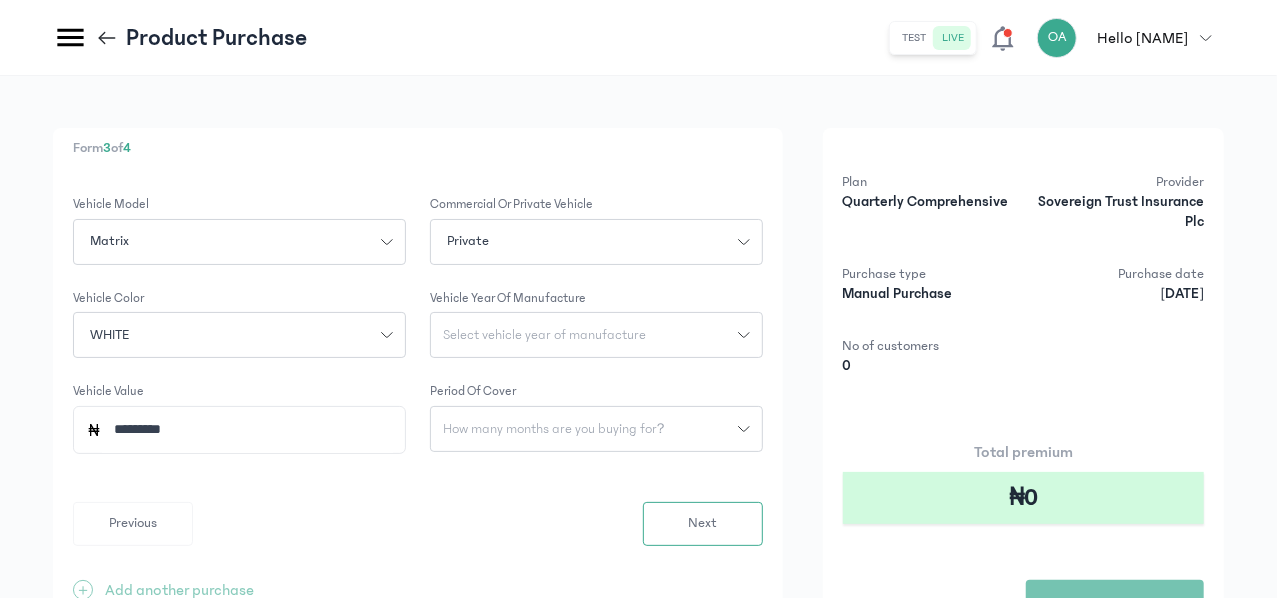 type on "*********" 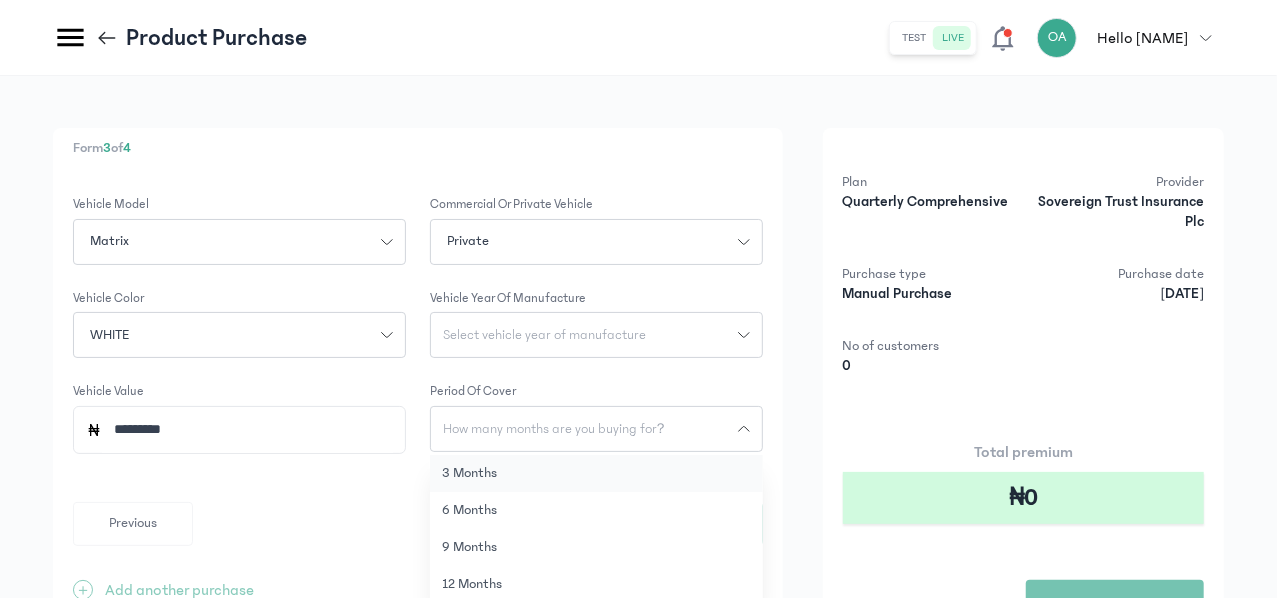 click on "3 months" 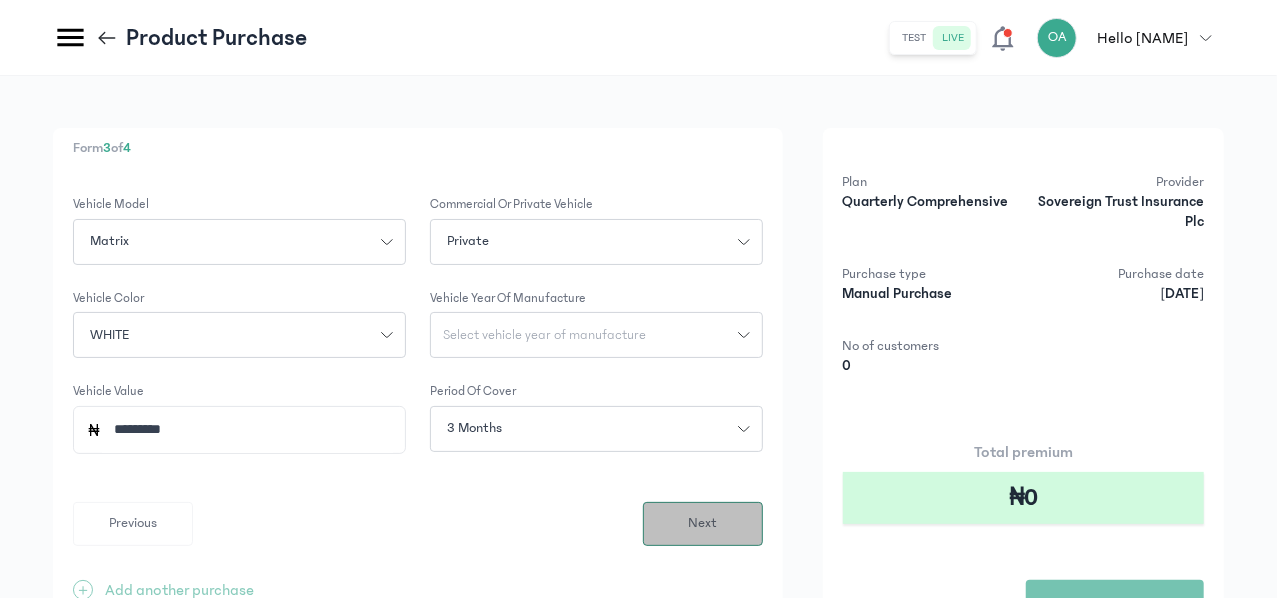 click on "Next" at bounding box center (703, 524) 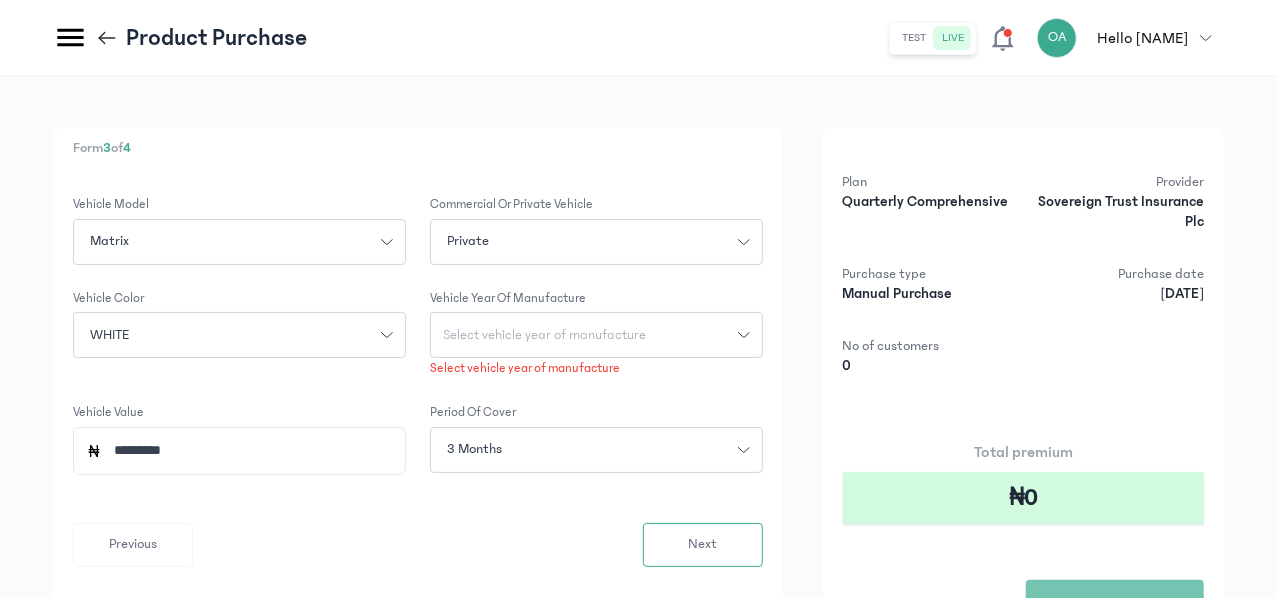 click 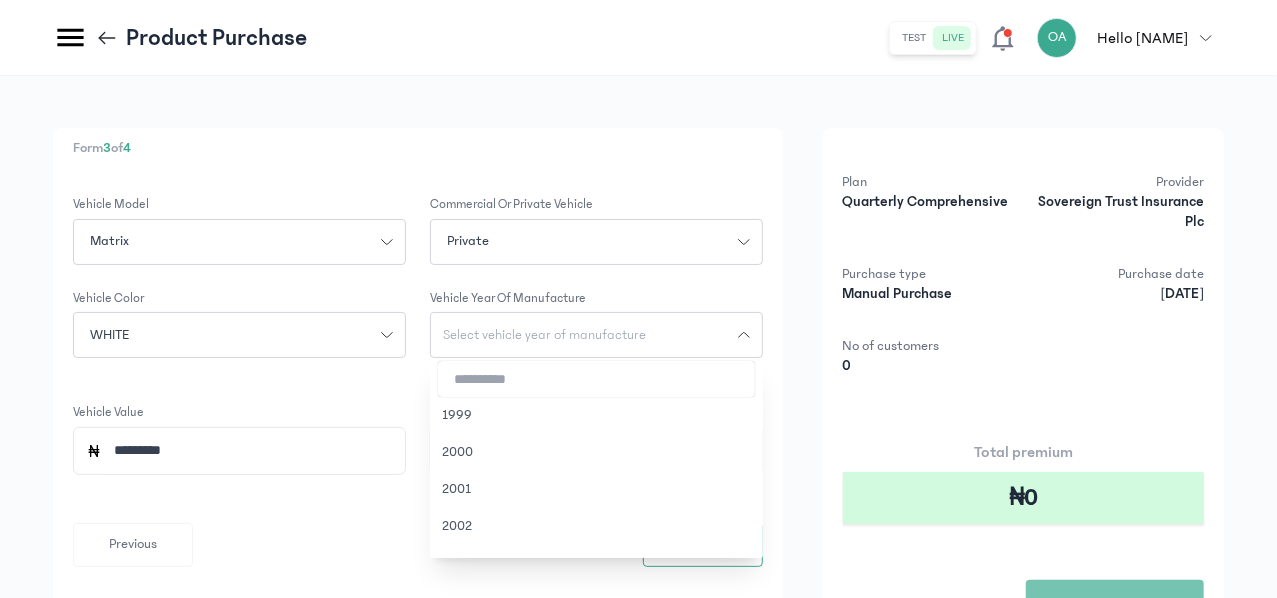 click at bounding box center [596, 379] 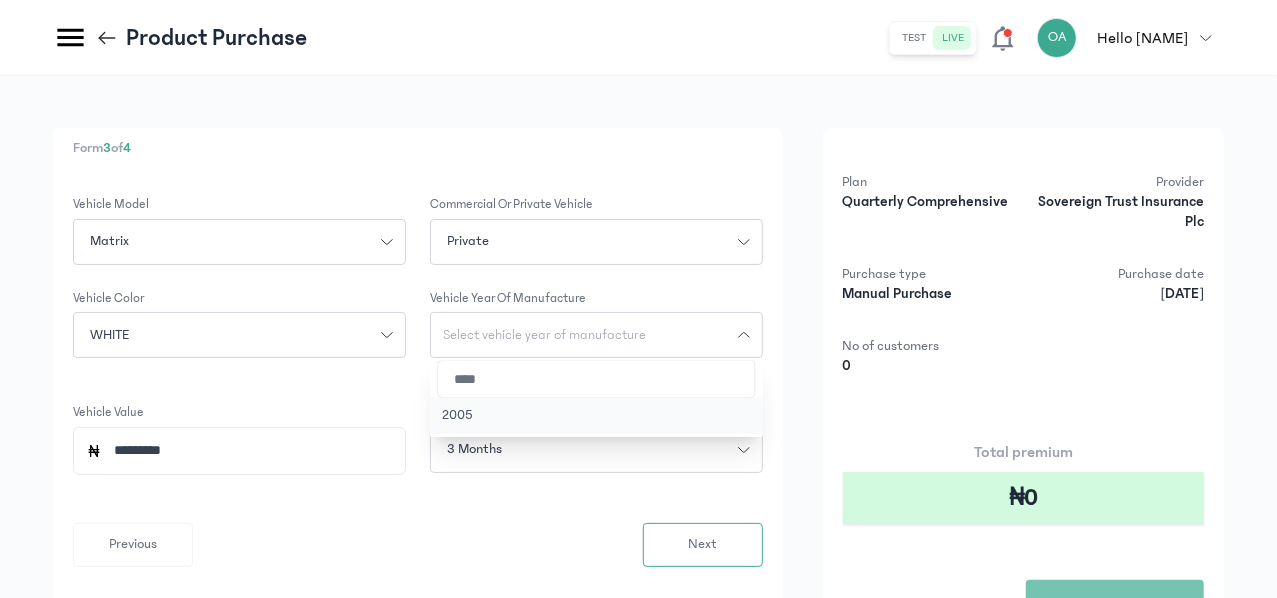 type on "****" 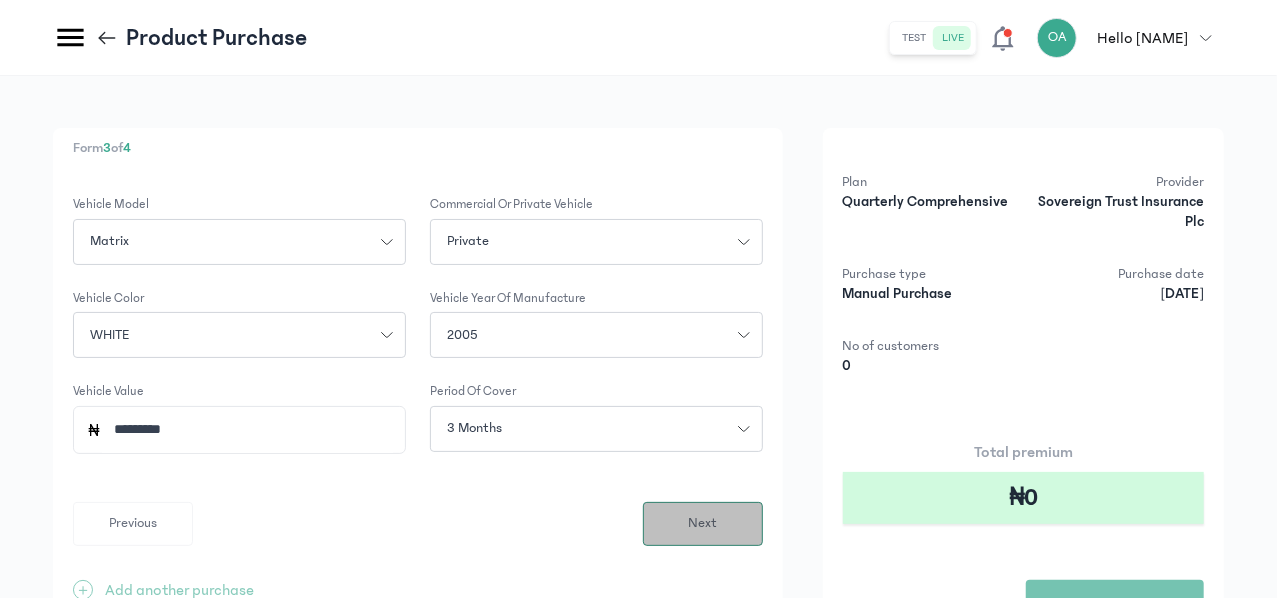 click on "Next" at bounding box center (702, 523) 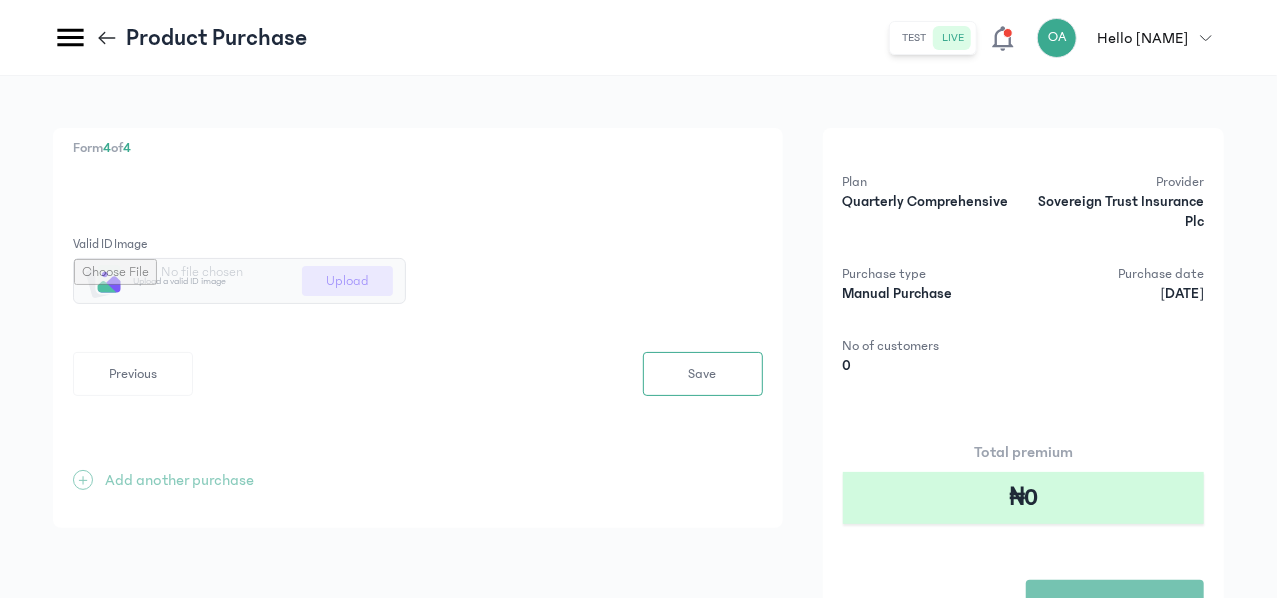 click at bounding box center (239, 281) 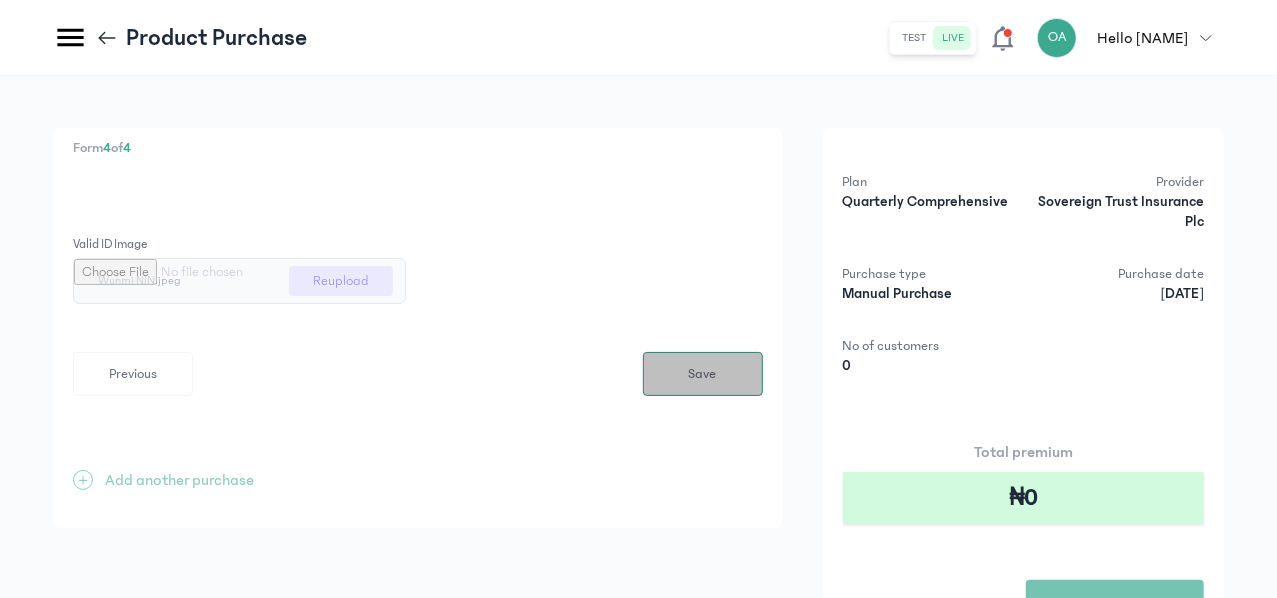 click on "Save" at bounding box center (703, 374) 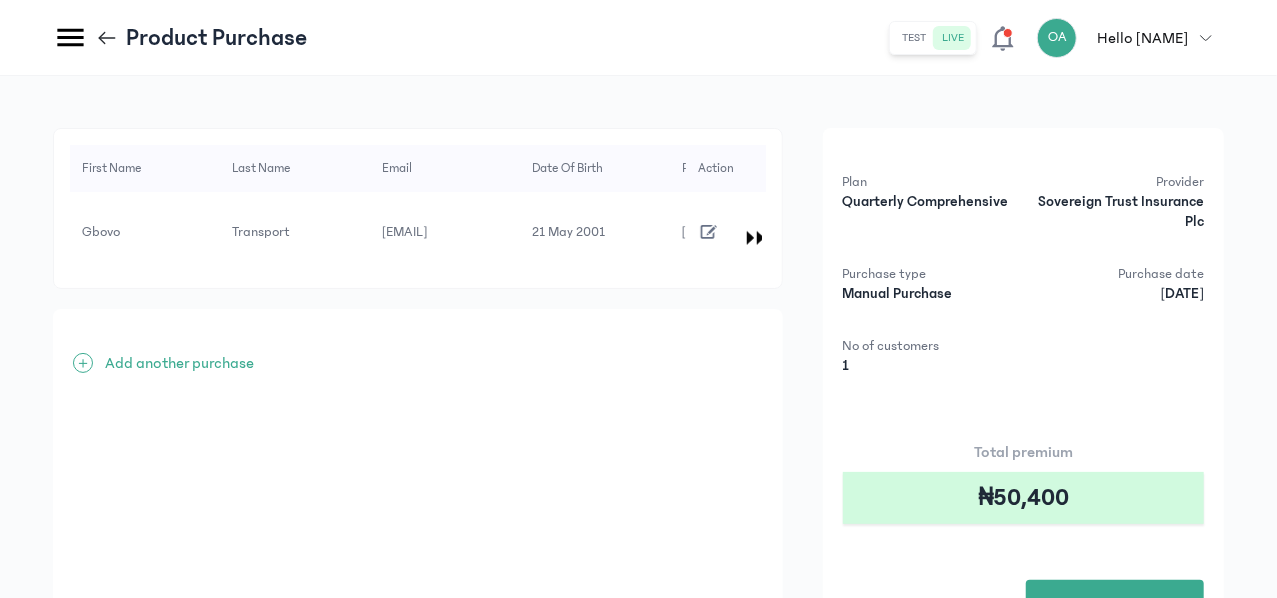 scroll, scrollTop: 177, scrollLeft: 0, axis: vertical 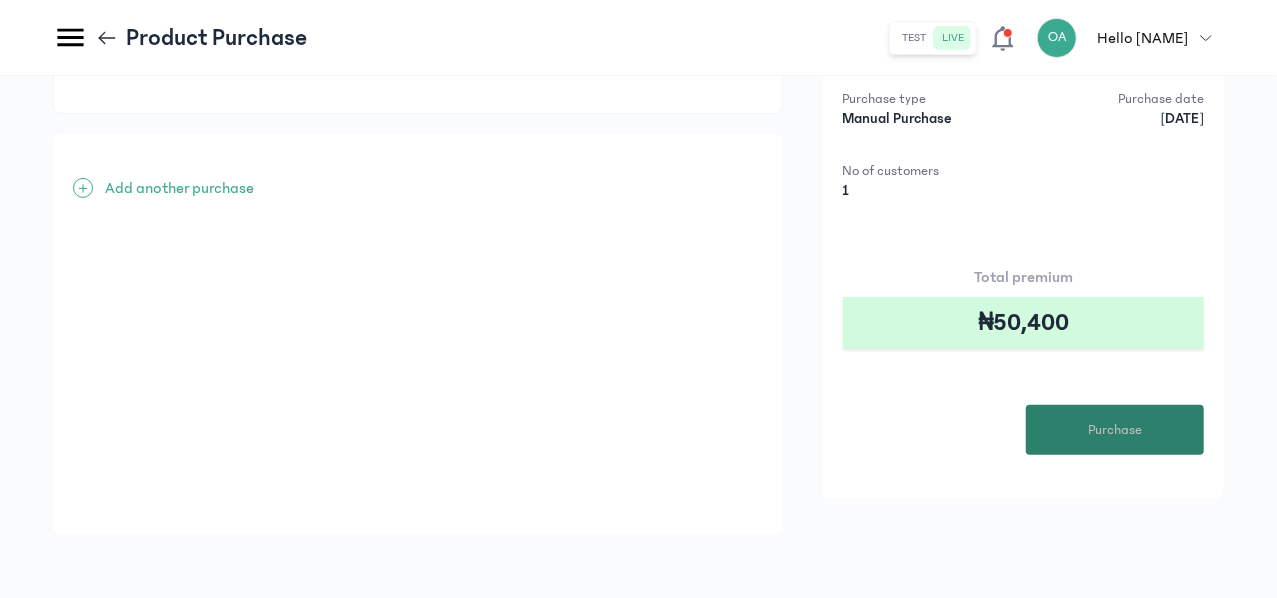 click on "Purchase" at bounding box center [1115, 430] 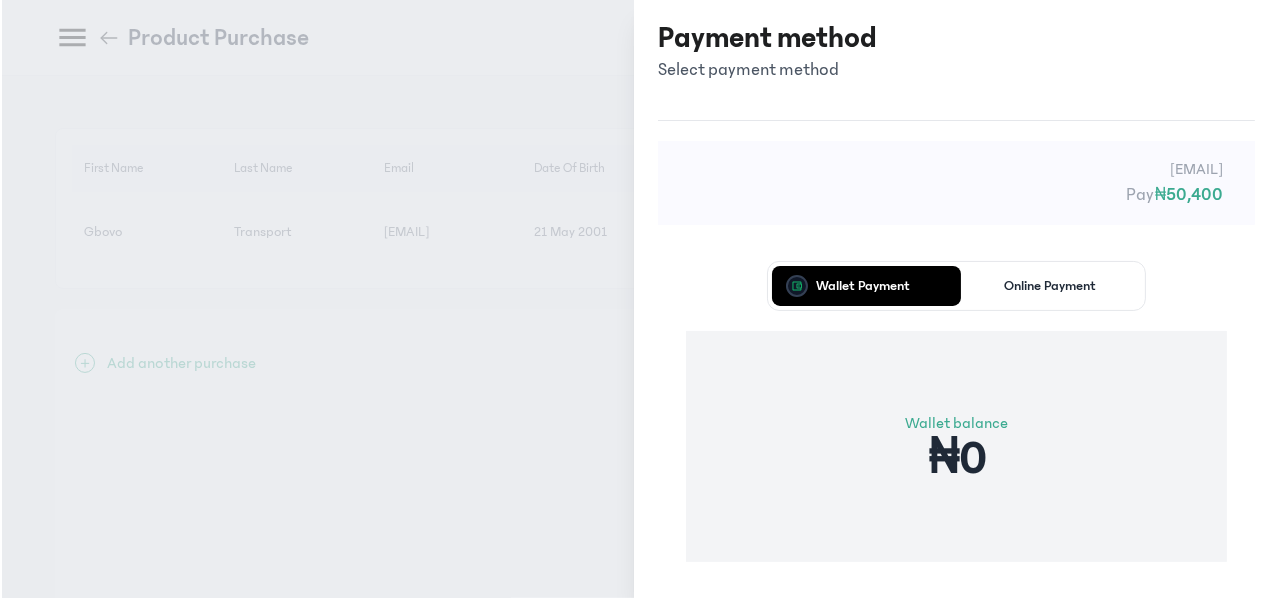 scroll, scrollTop: 0, scrollLeft: 0, axis: both 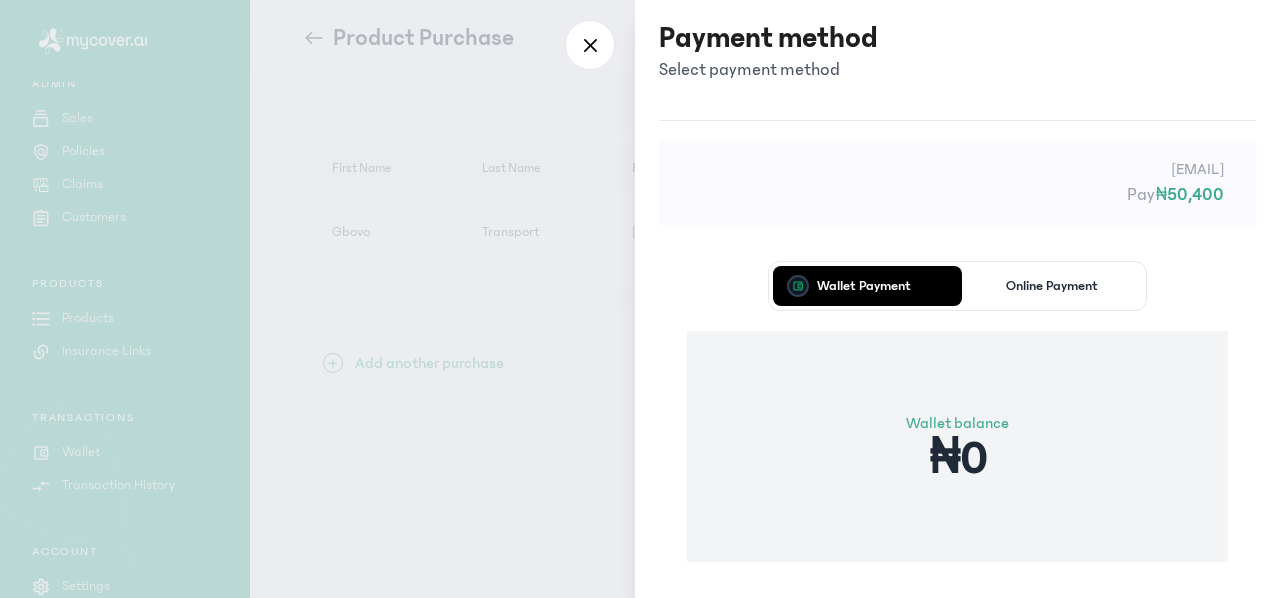 click on "Wallet Payment
Online Payment Wallet balance ₦0  Proceed" at bounding box center [957, 464] 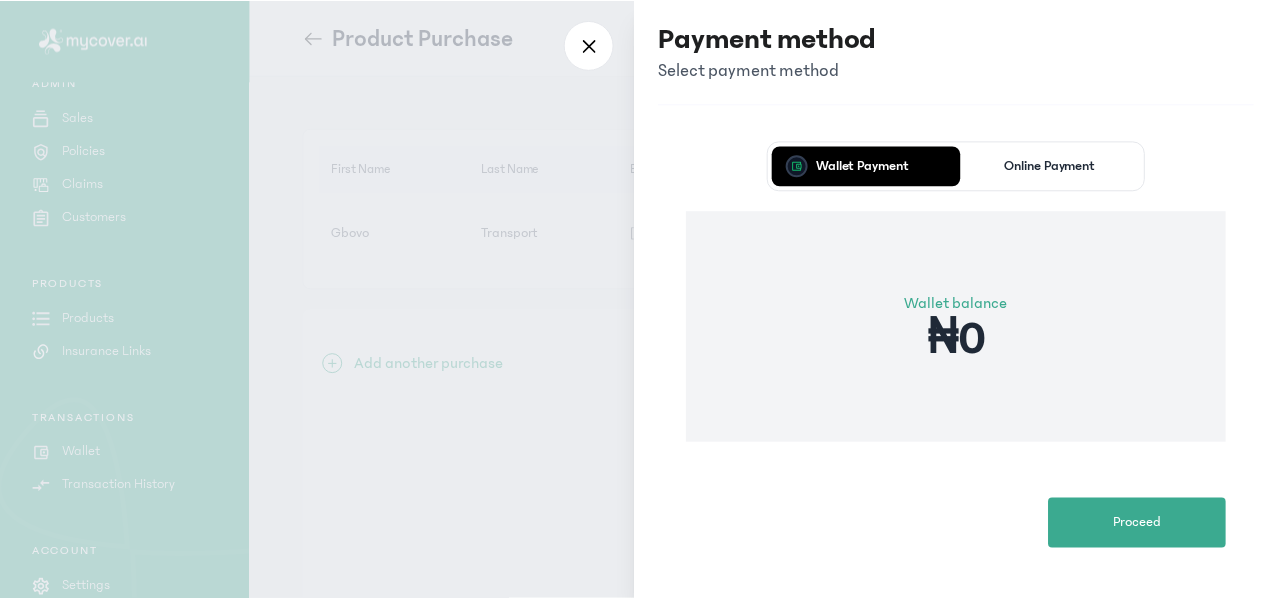 scroll, scrollTop: 121, scrollLeft: 0, axis: vertical 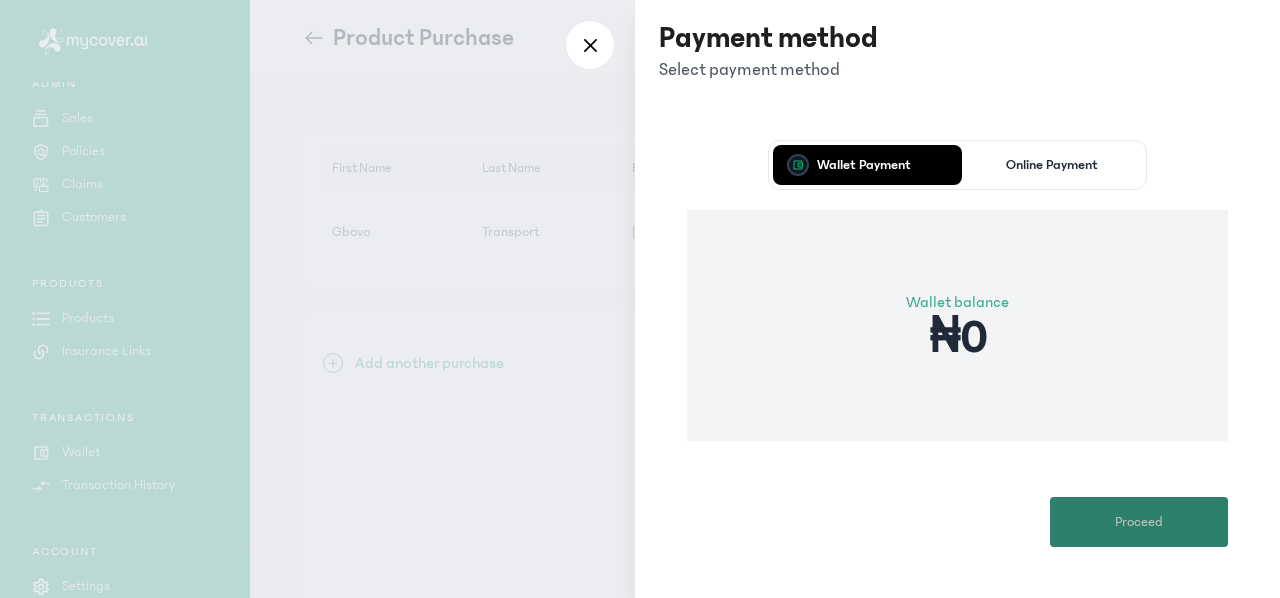 click on "Proceed" at bounding box center [1139, 522] 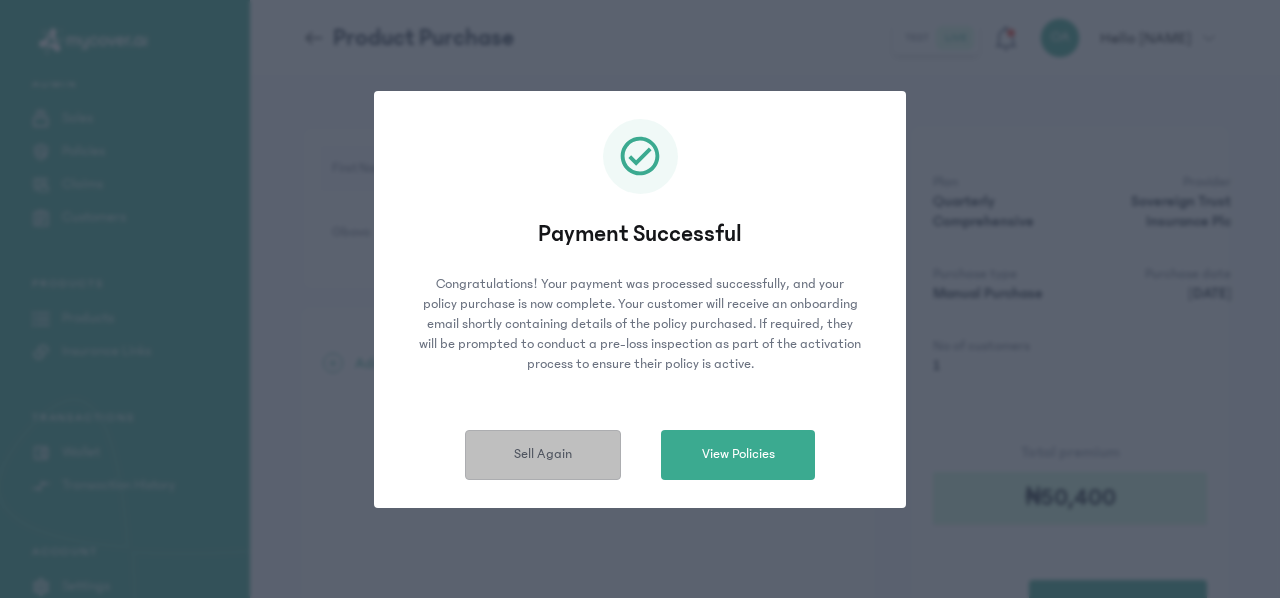 click on "Sell Again" at bounding box center [543, 455] 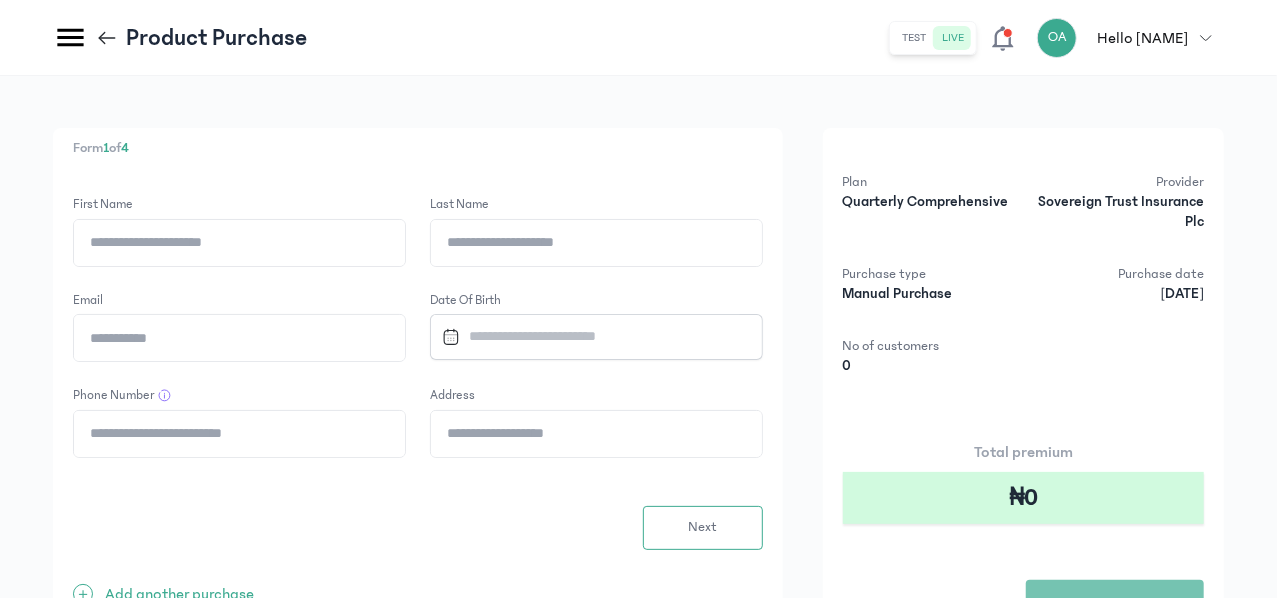 click on "First Name" 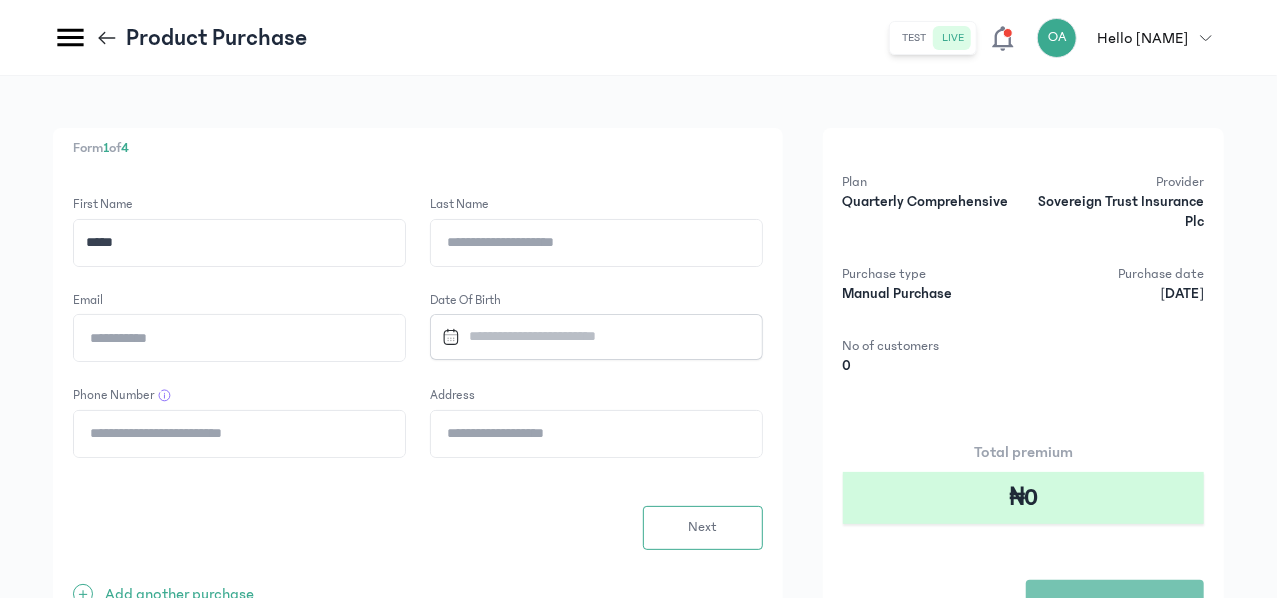 type on "*****" 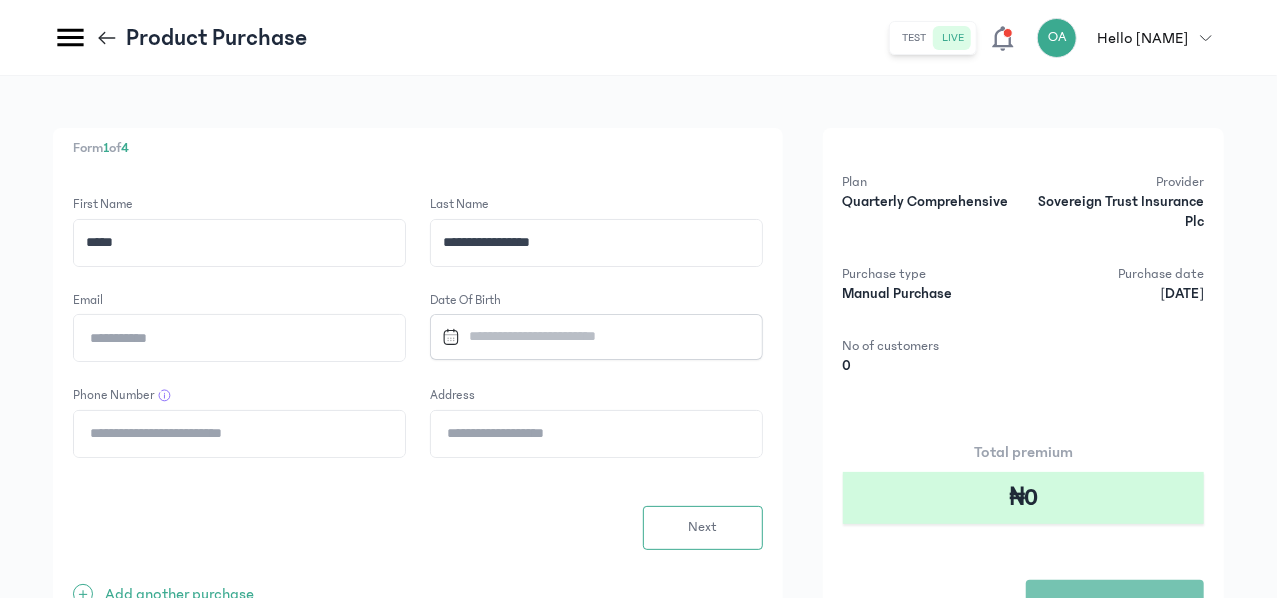 type on "**********" 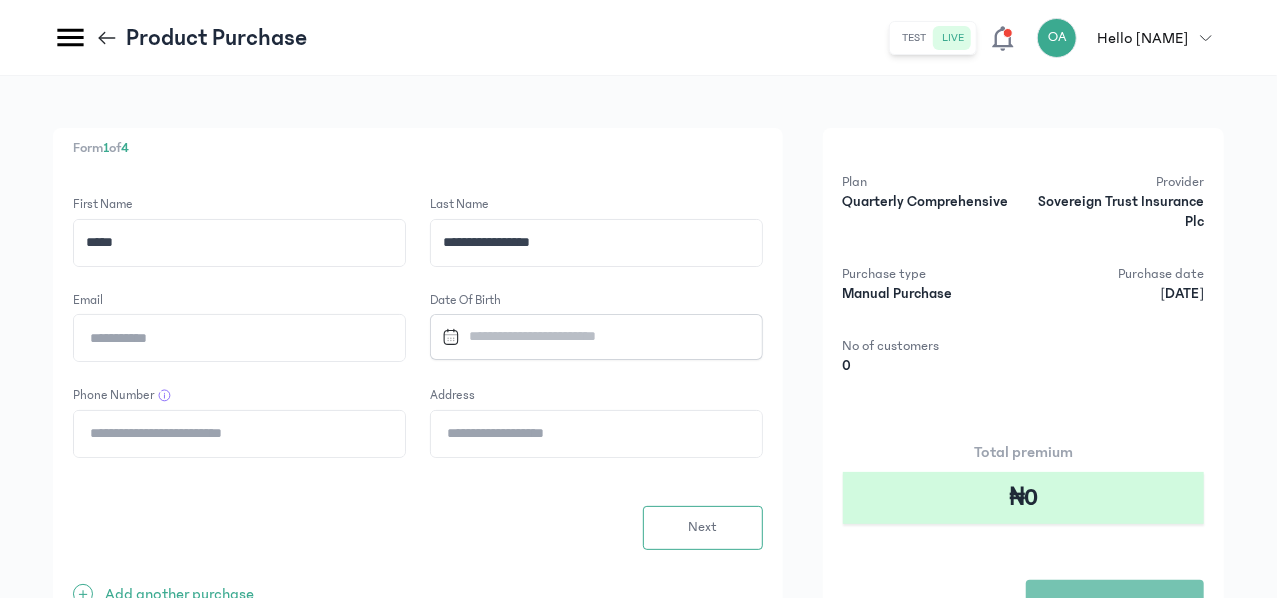 click on "Email" 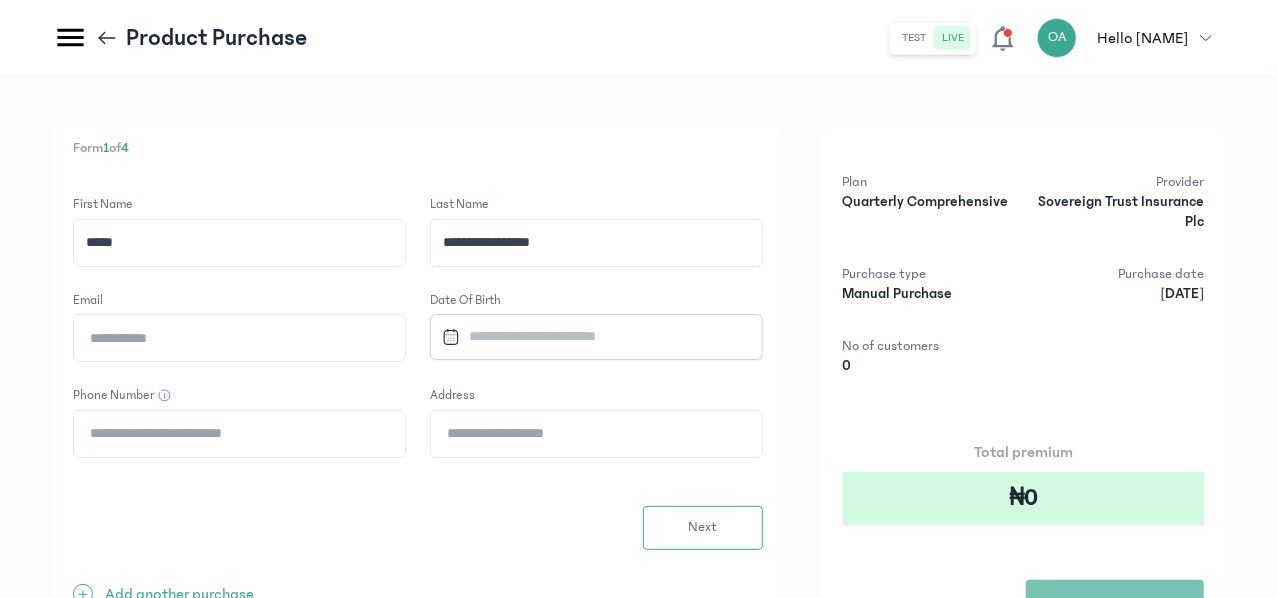 type on "**********" 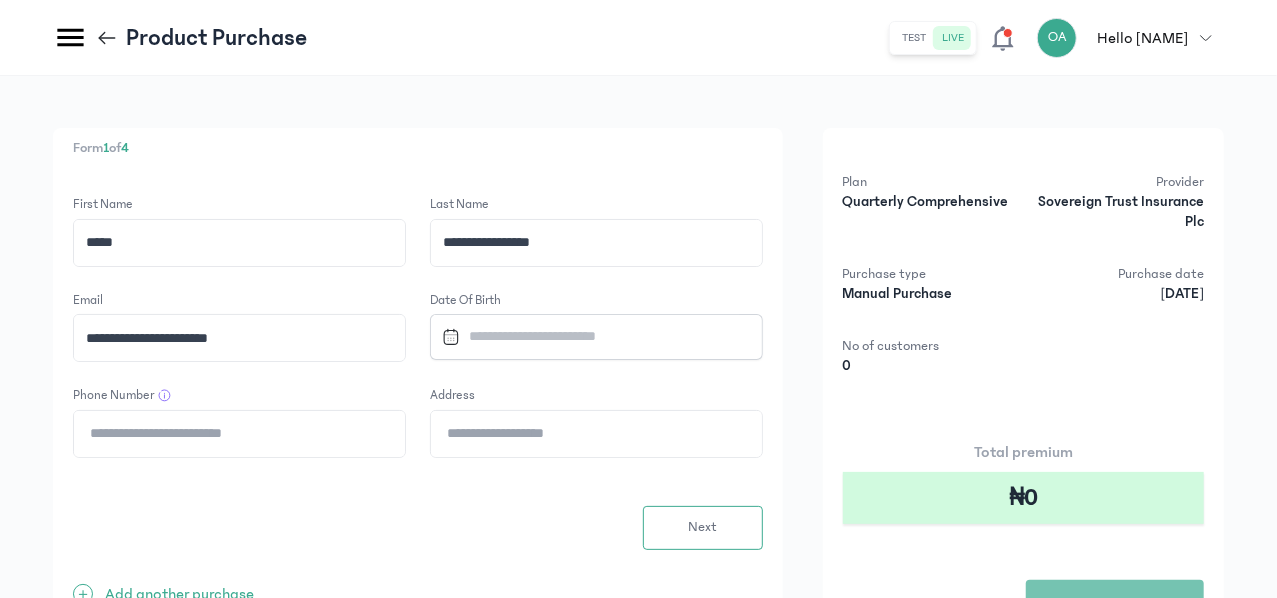 click at bounding box center (587, 336) 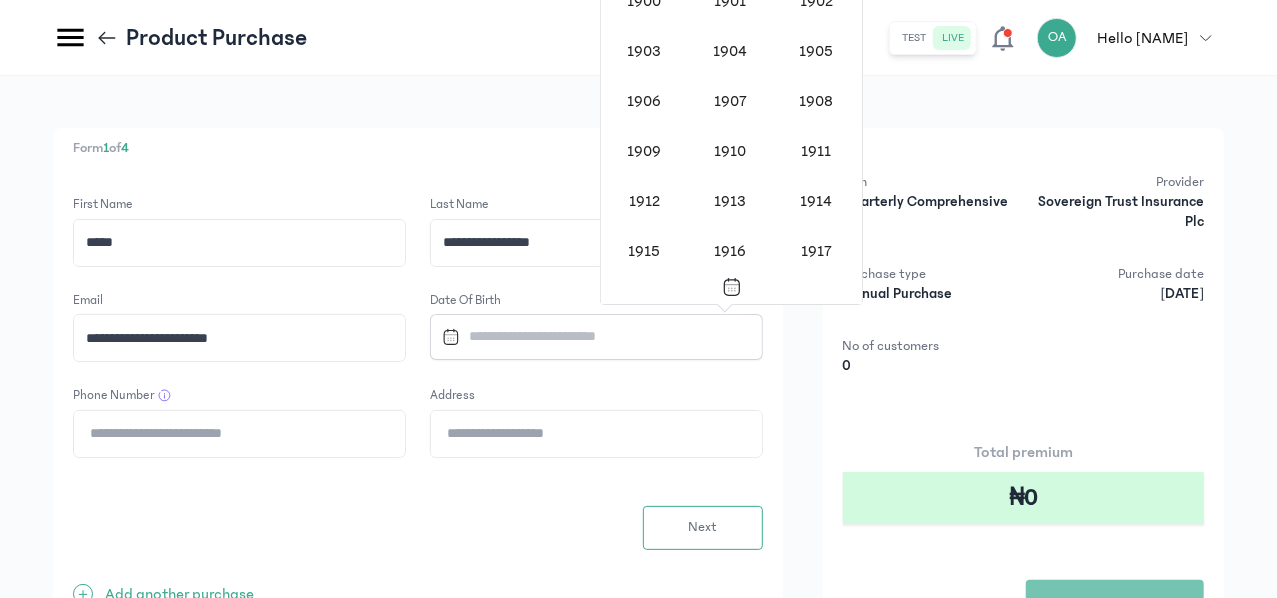 scroll, scrollTop: 1618, scrollLeft: 0, axis: vertical 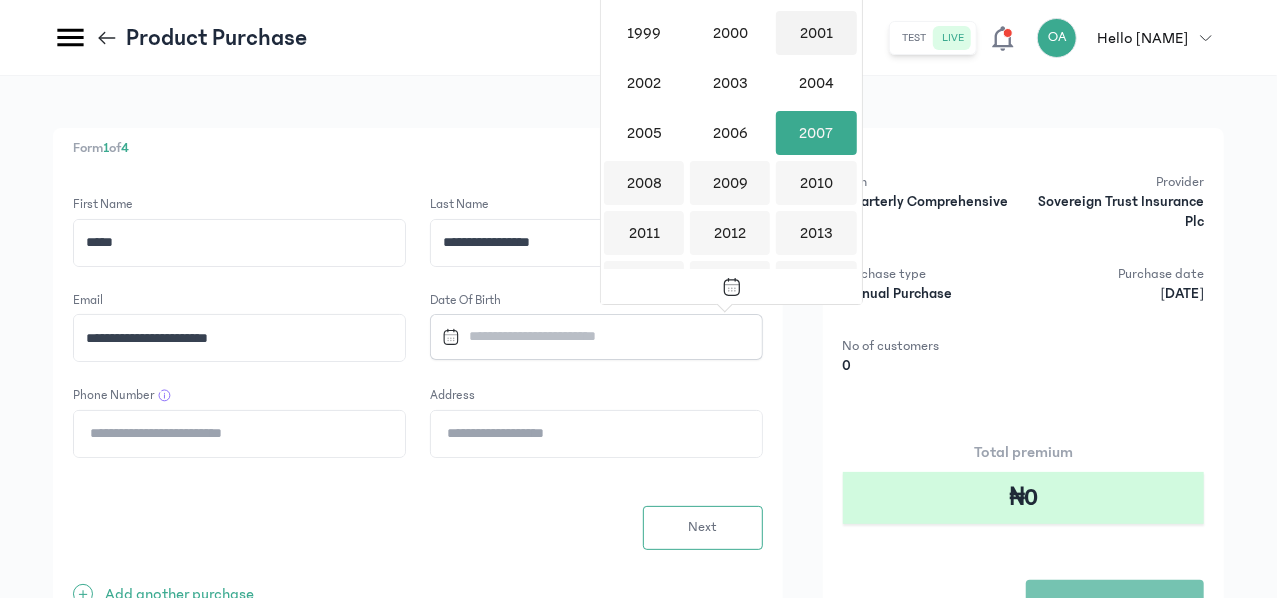 click on "2001" at bounding box center [816, 33] 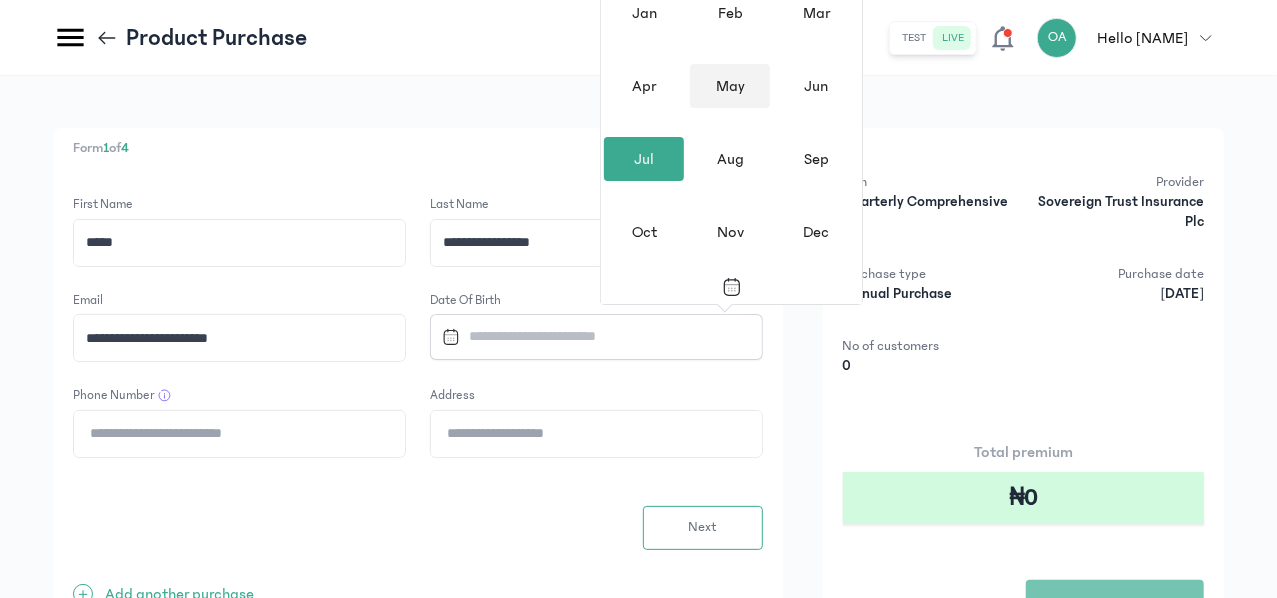 click on "May" at bounding box center [730, 86] 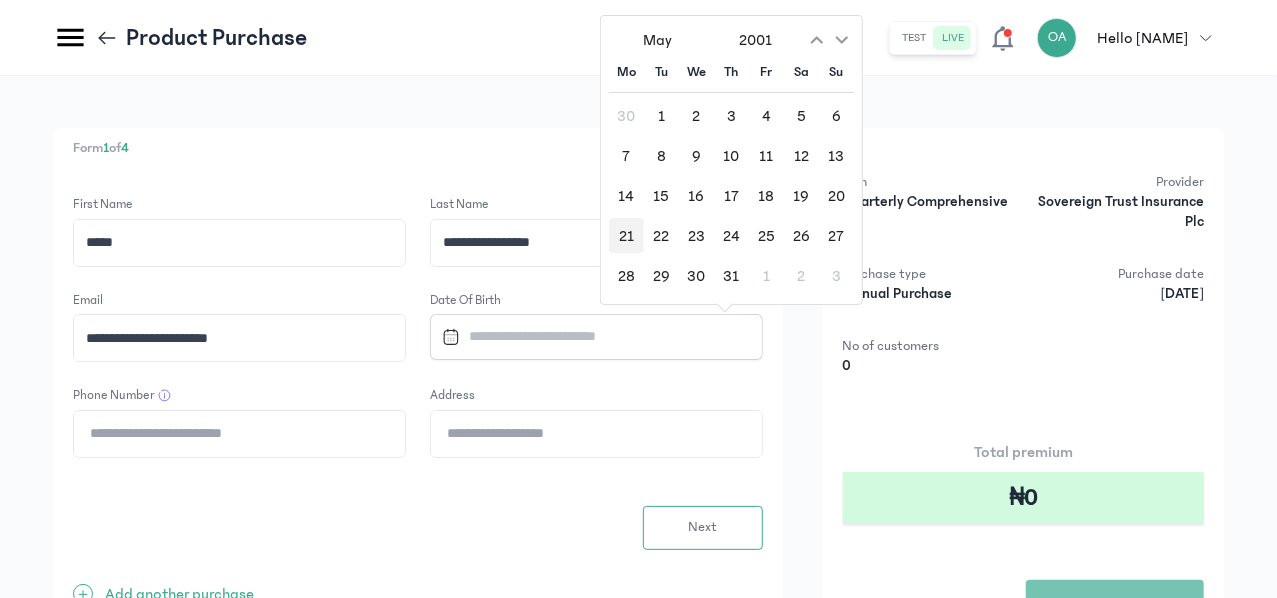 click on "21" at bounding box center [626, 235] 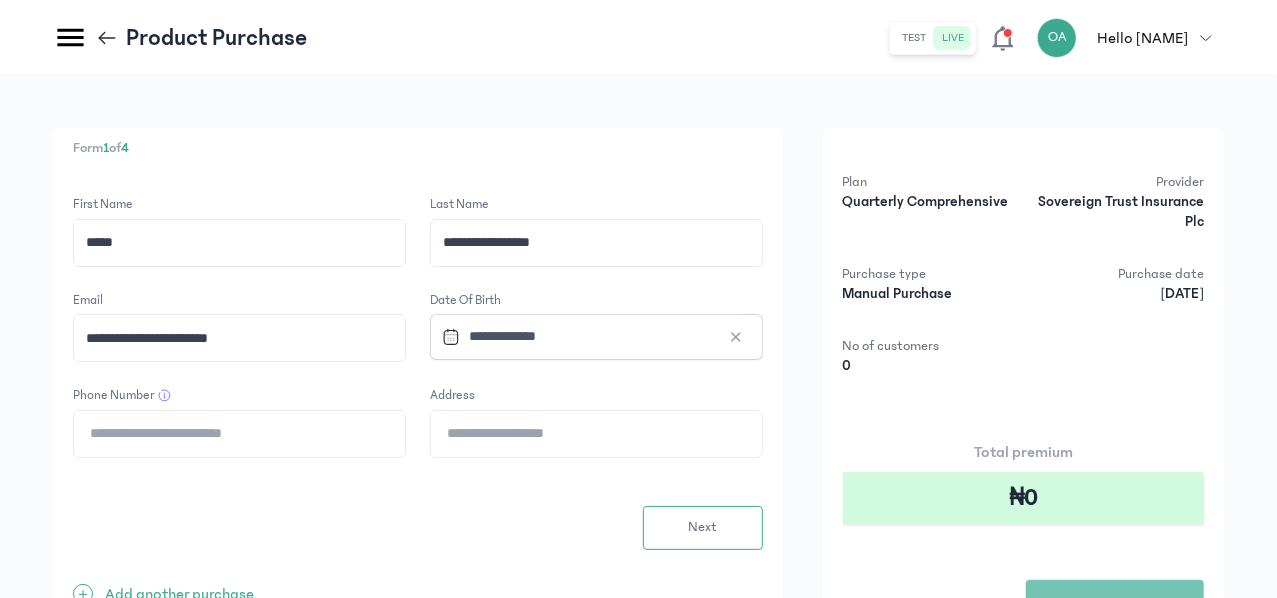 click on "Phone Number" 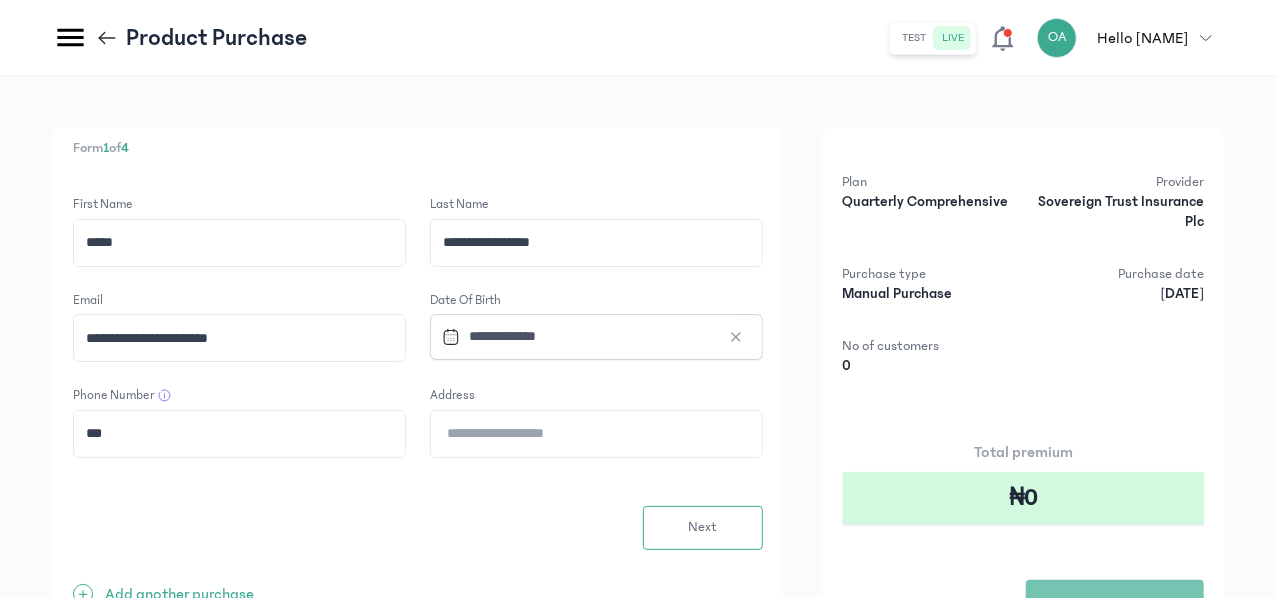 type on "**********" 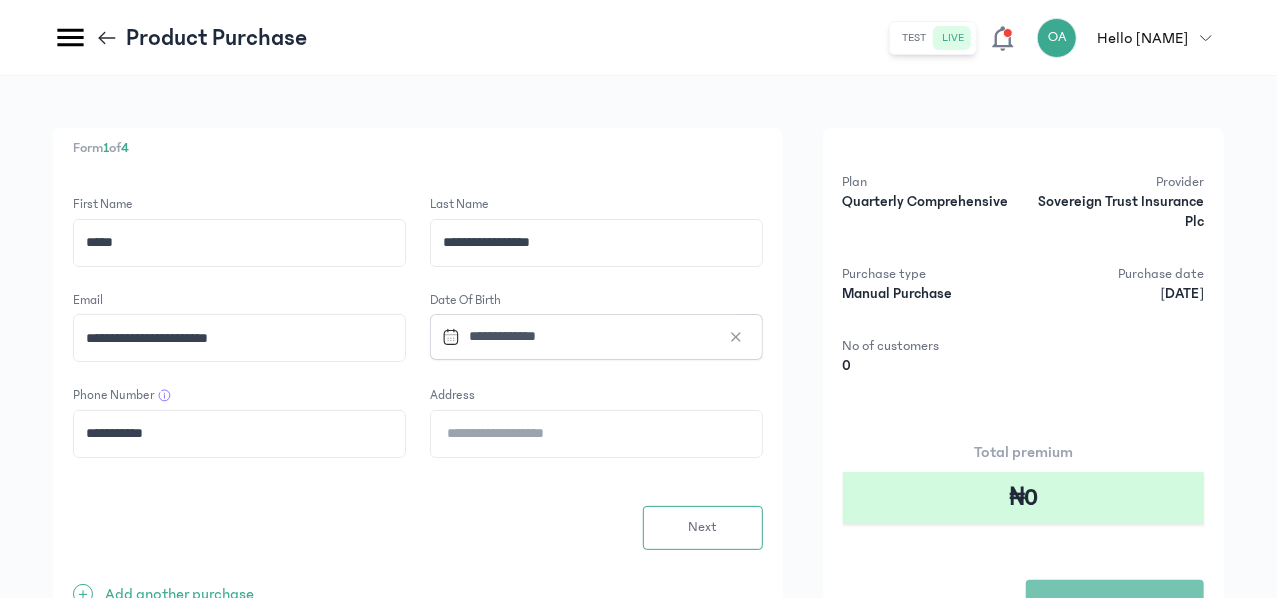 click on "Address" 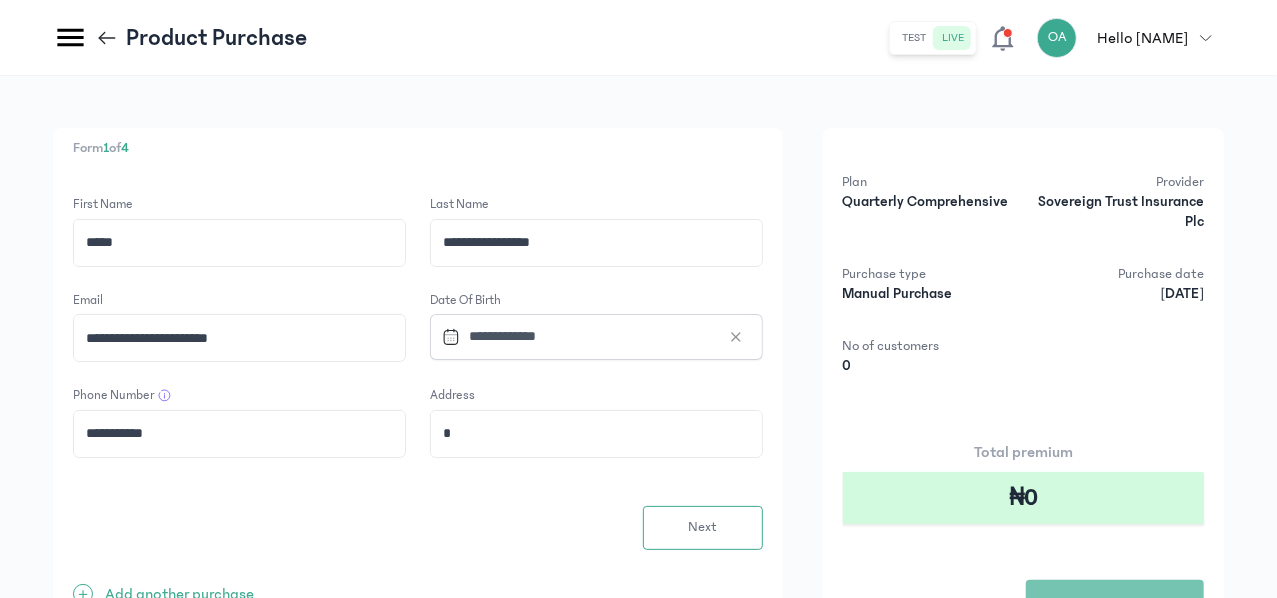 type on "**********" 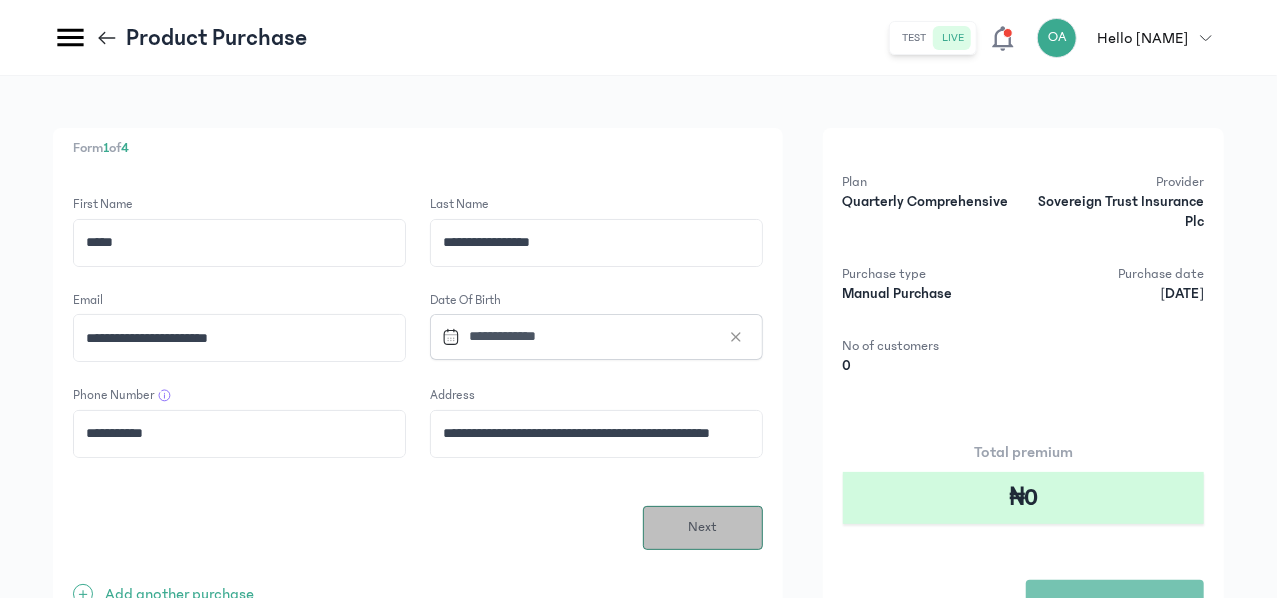 click on "Next" at bounding box center [703, 528] 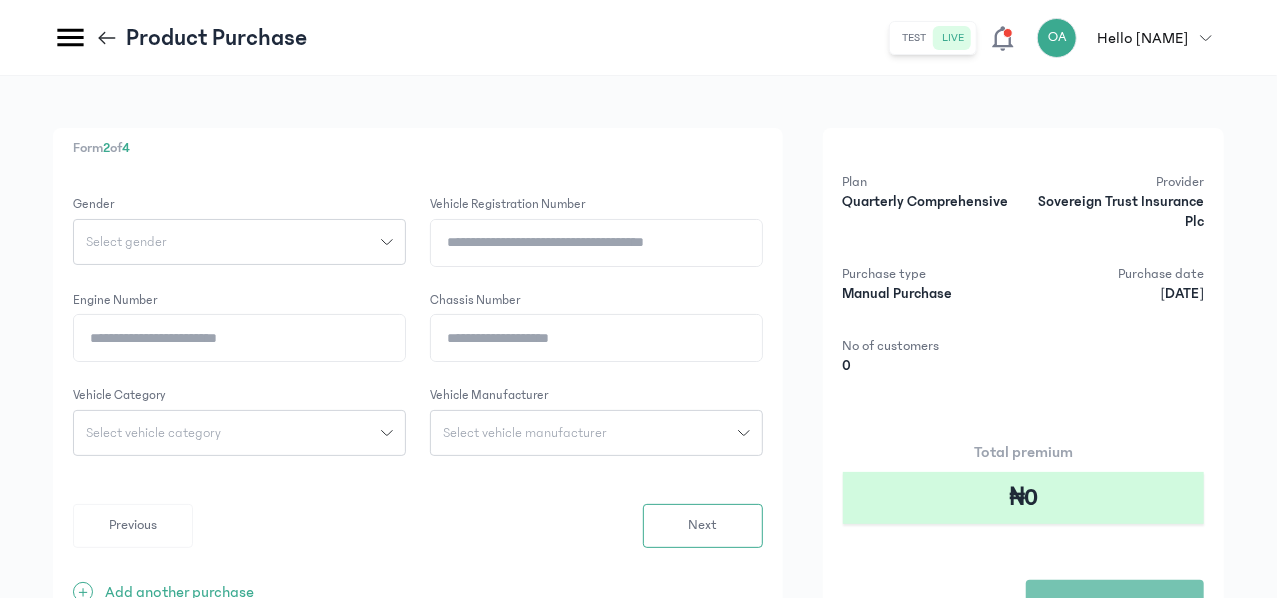 click 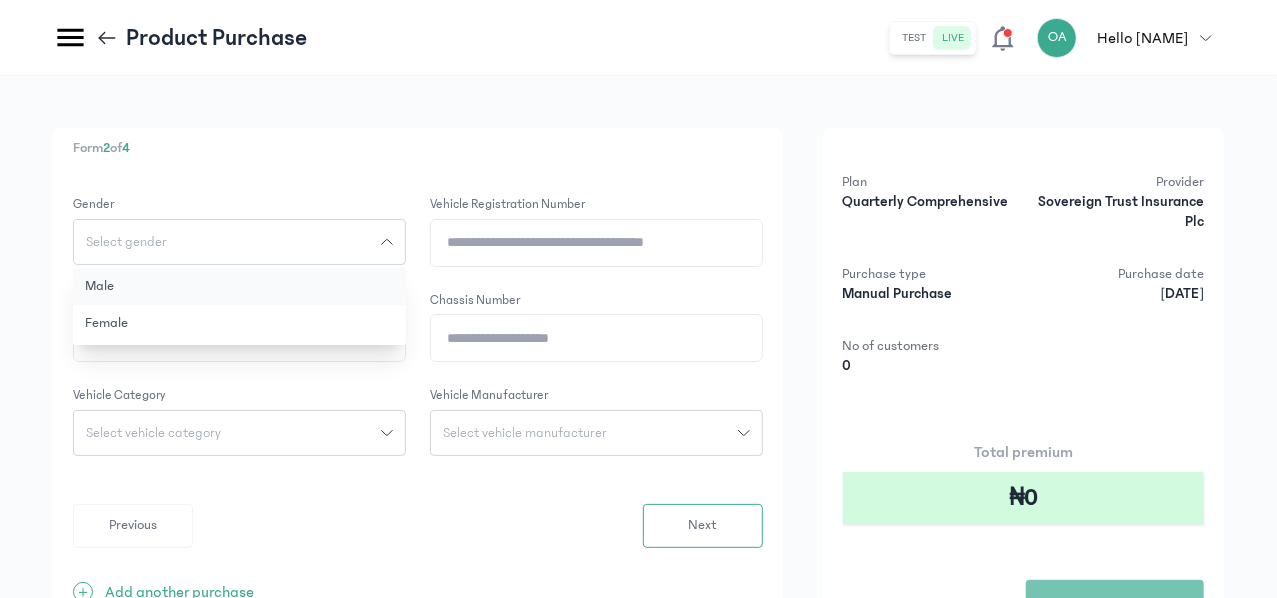 click on "Male" 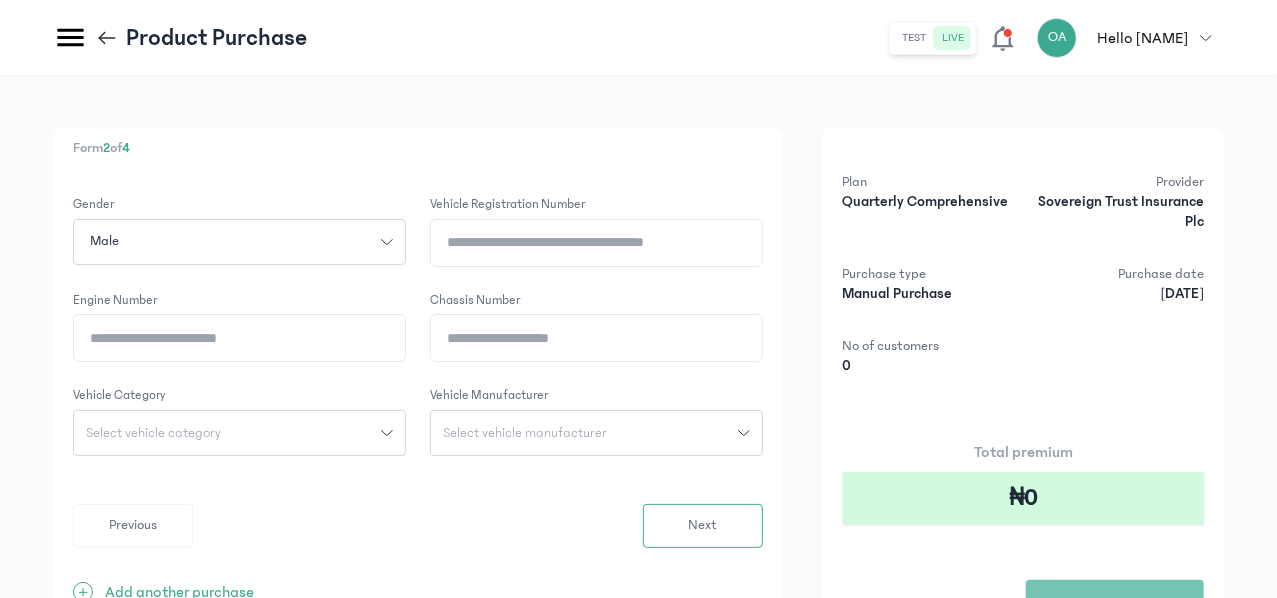 click on "Vehicle registration number" 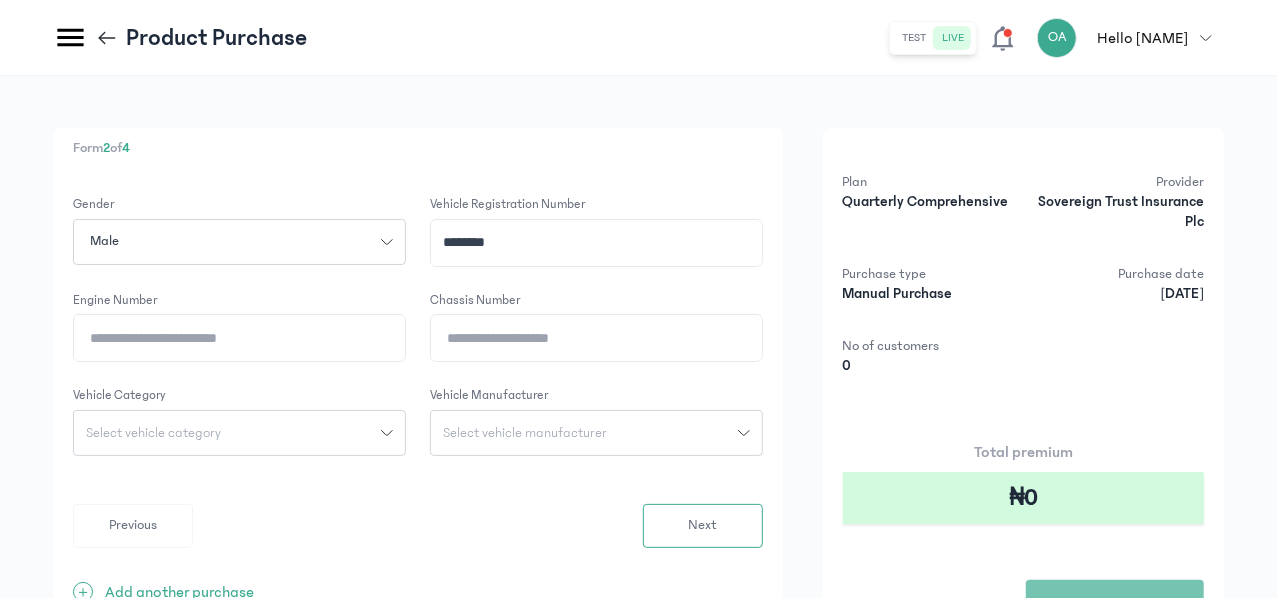 type on "********" 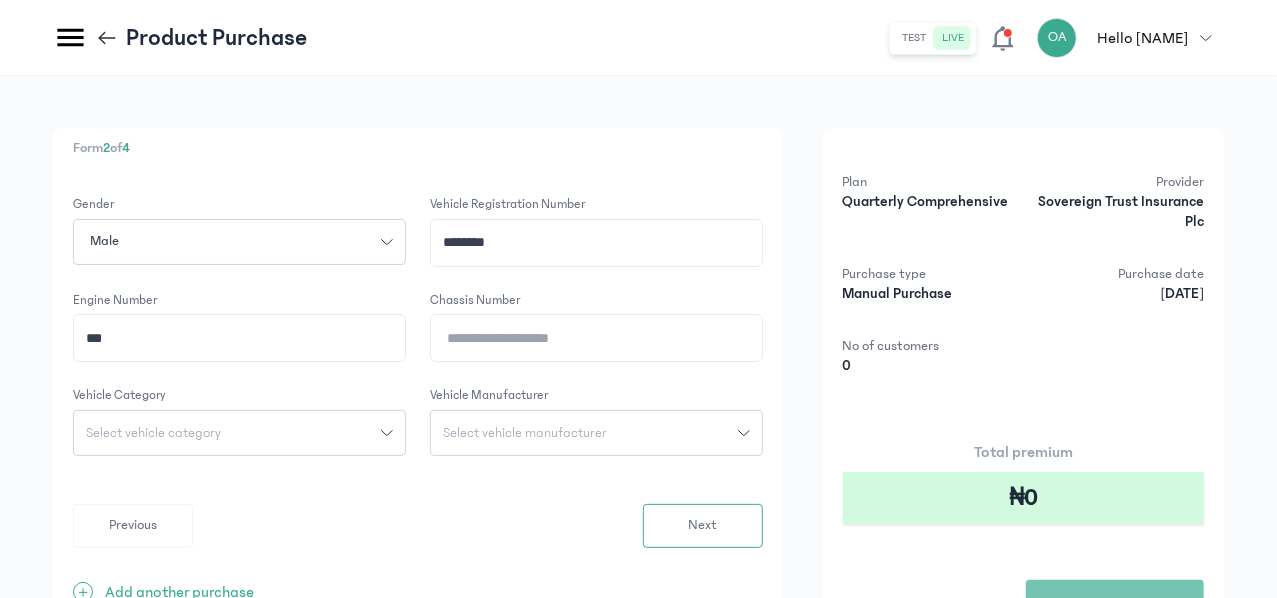 type on "***" 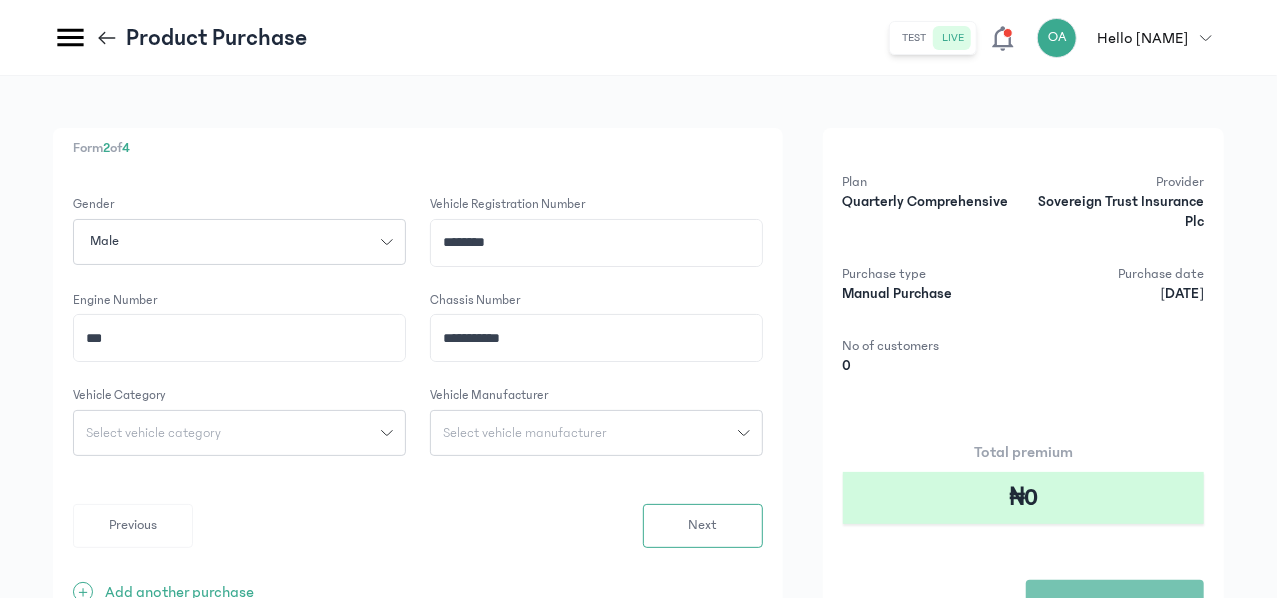 type on "**********" 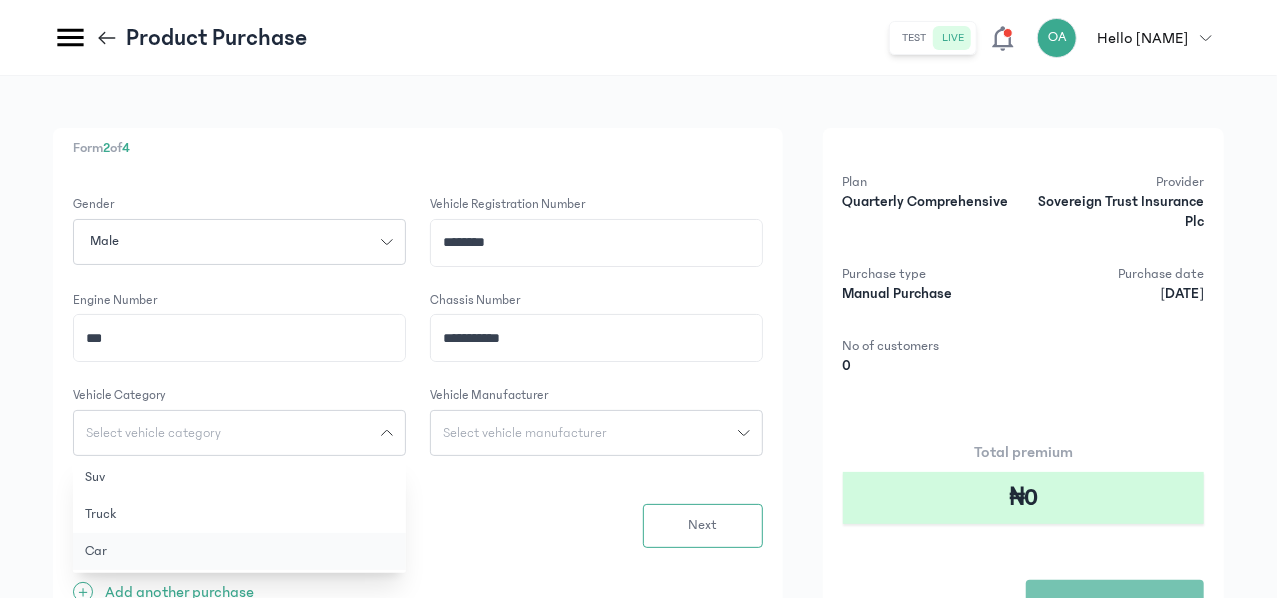 click on "Car" 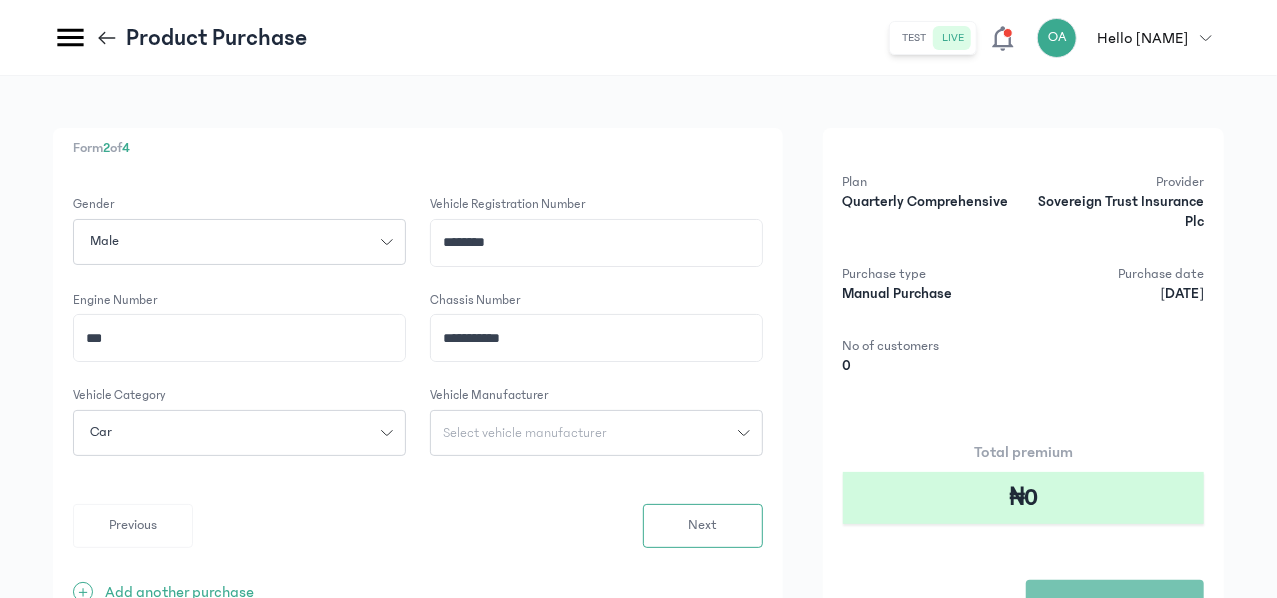 click on "Select vehicle manufacturer" at bounding box center (525, 433) 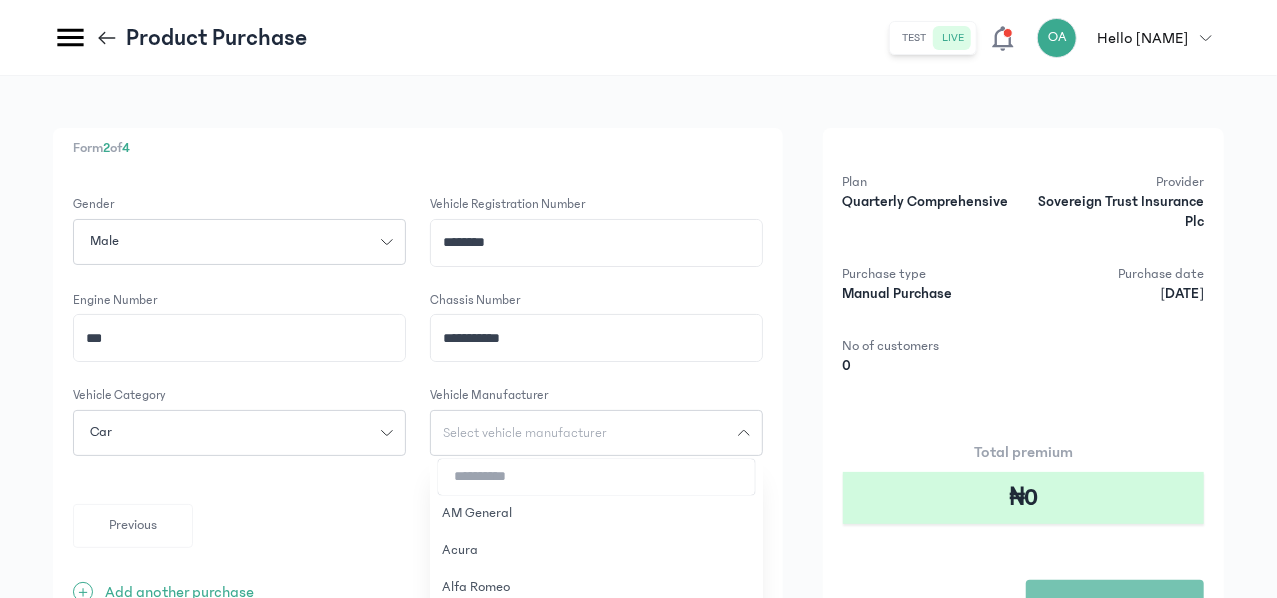 click at bounding box center (596, 477) 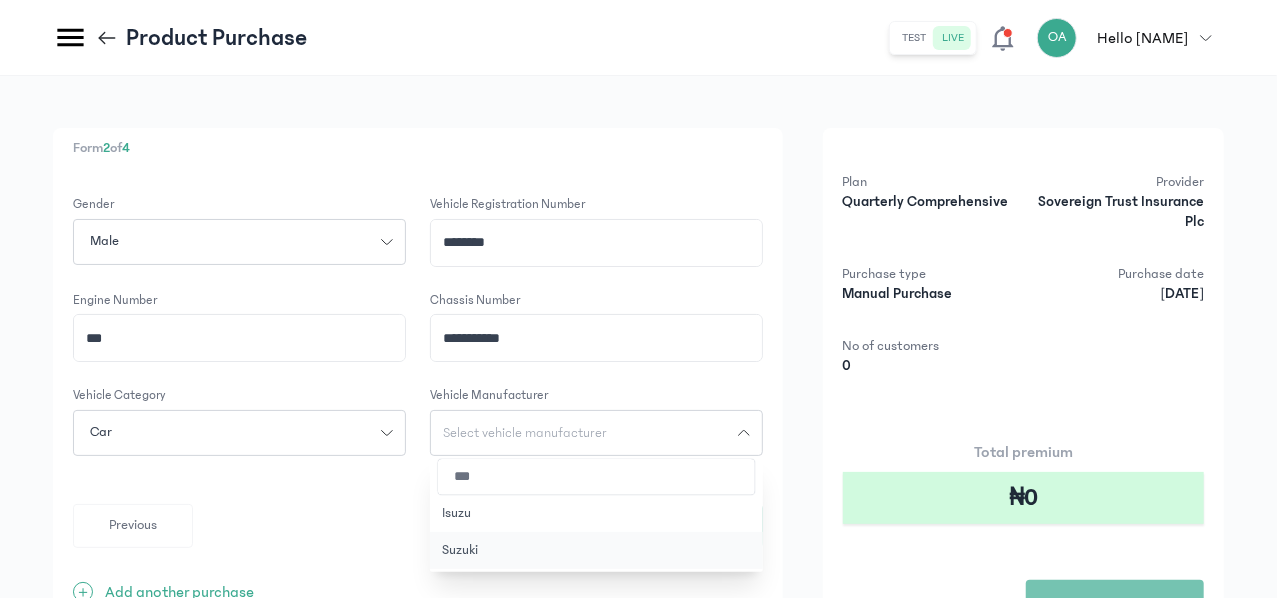 type on "***" 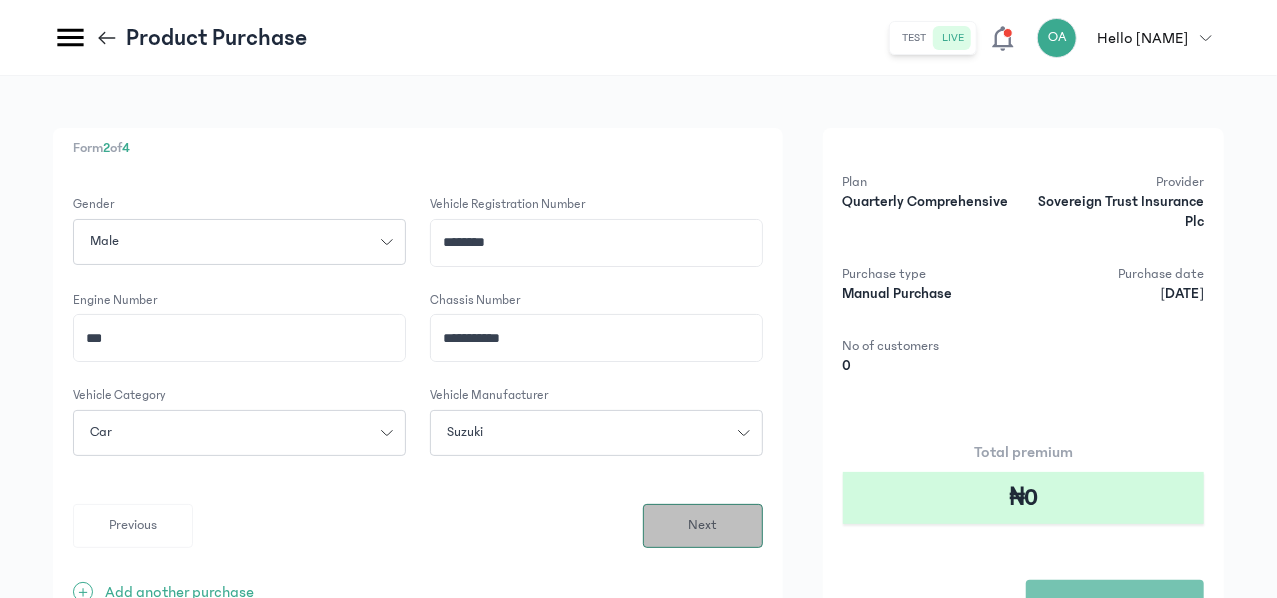 click on "Next" at bounding box center (702, 525) 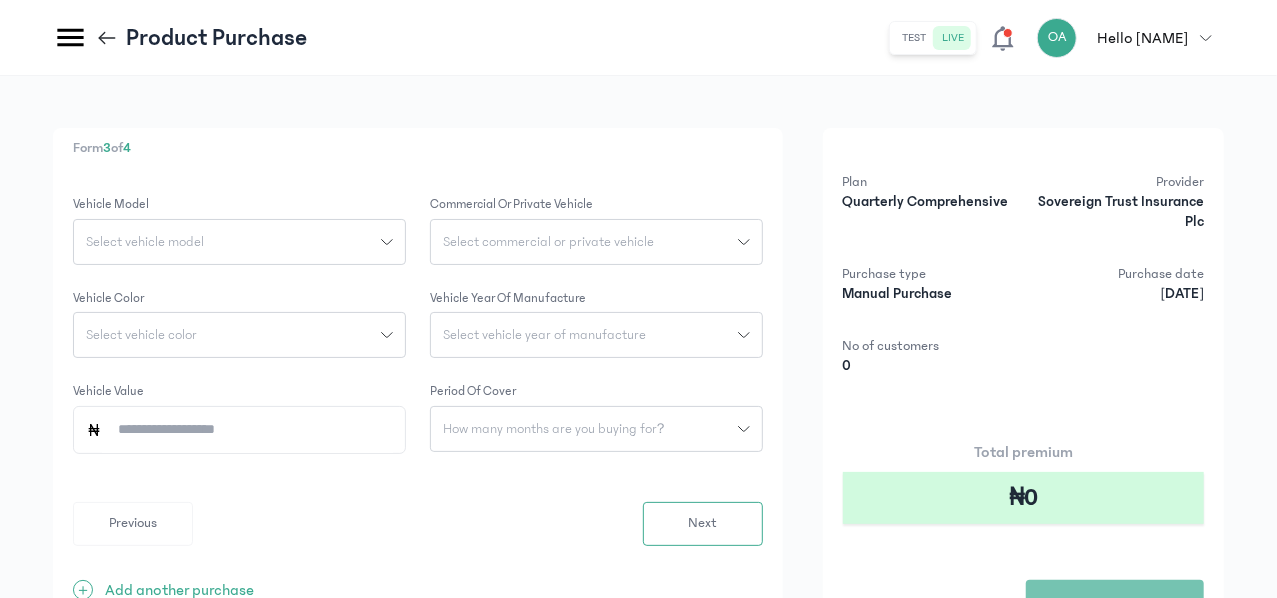click 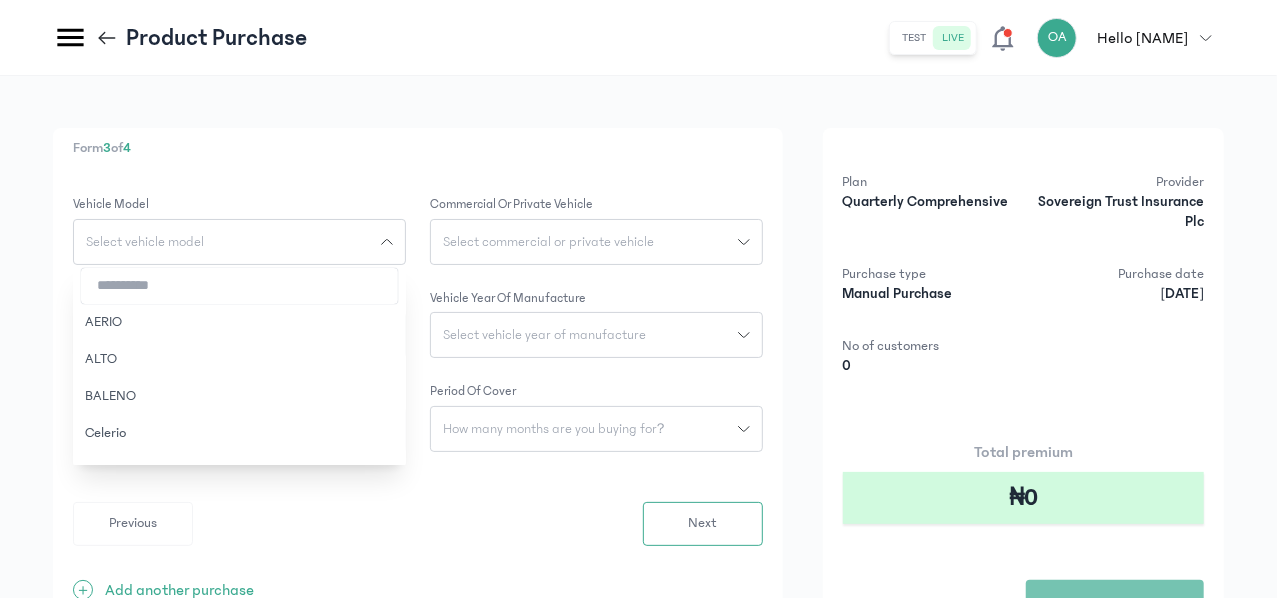 click at bounding box center (239, 286) 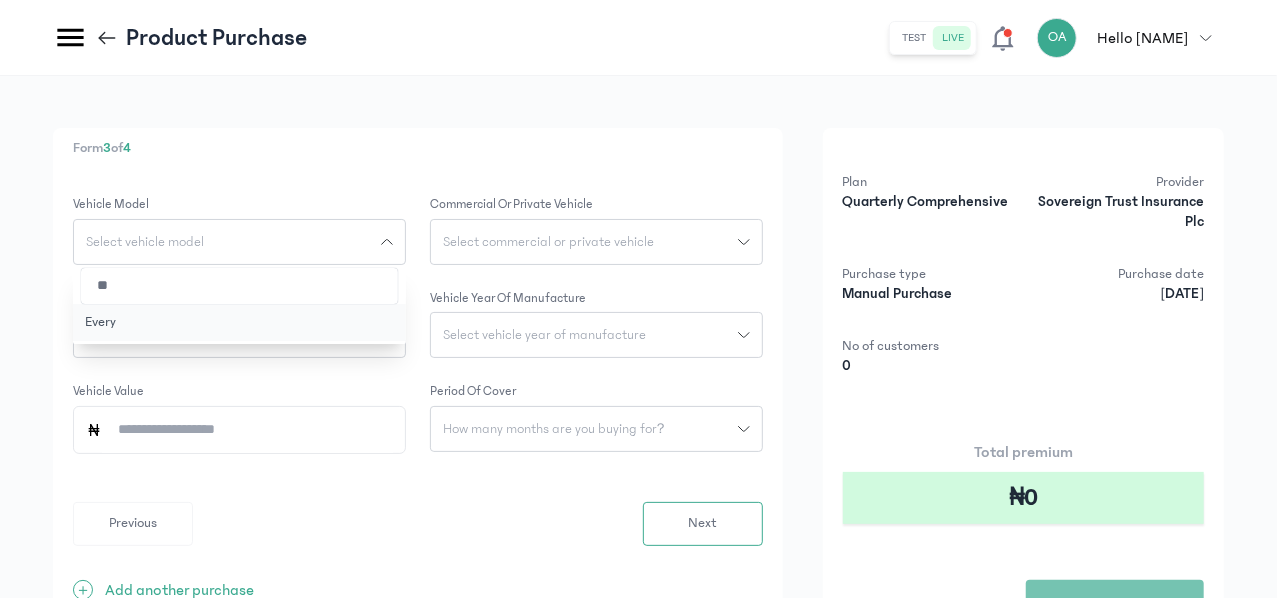 type on "**" 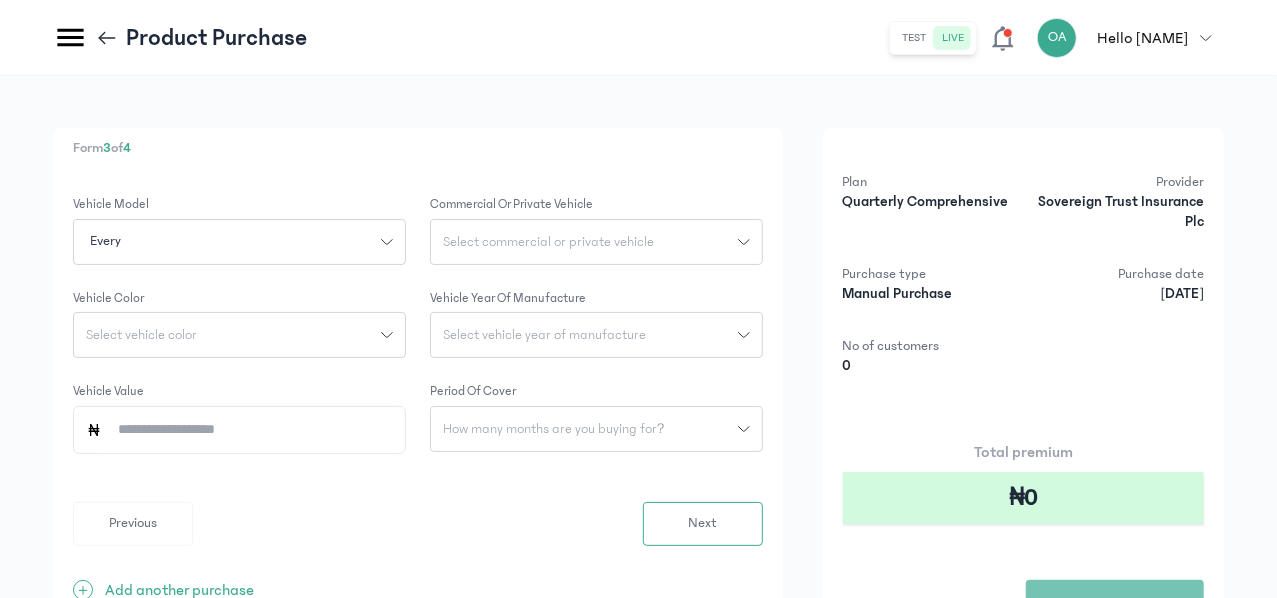 click on "Select commercial or private vehicle" at bounding box center [548, 242] 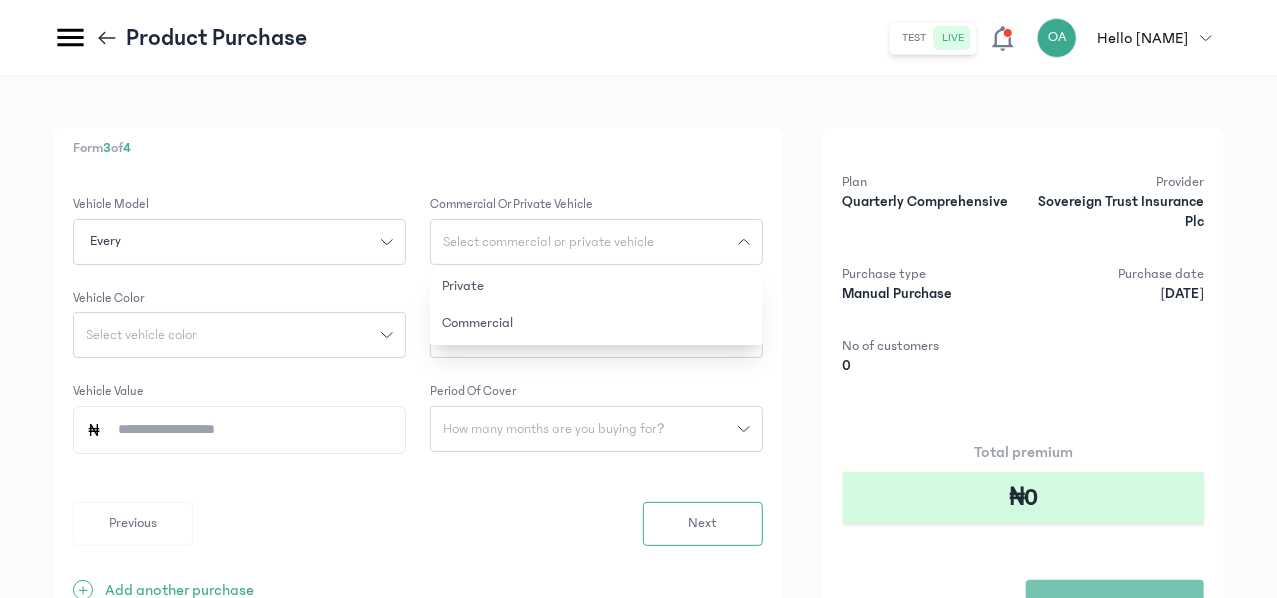 click on "Select vehicle color" at bounding box center (227, 335) 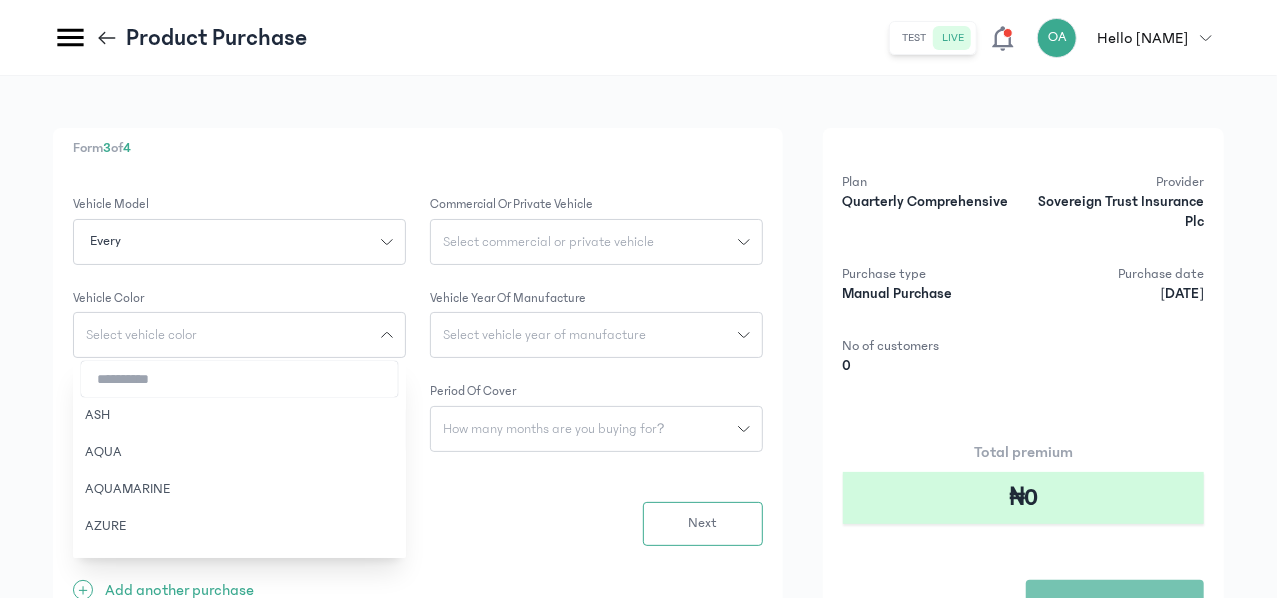 type 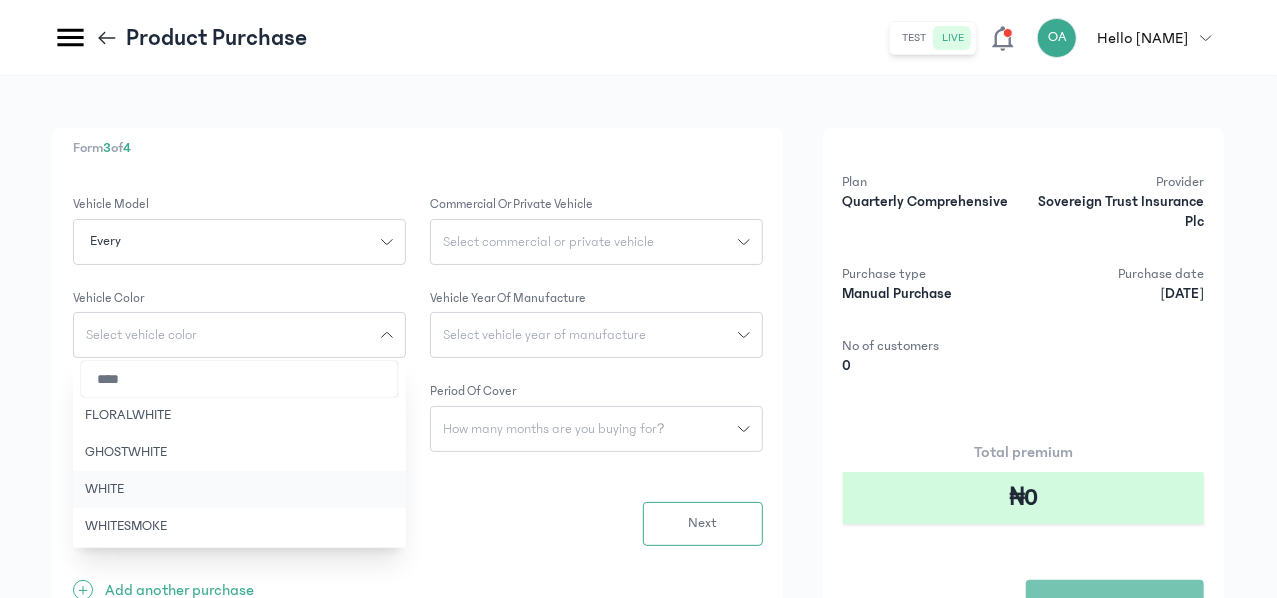 type on "****" 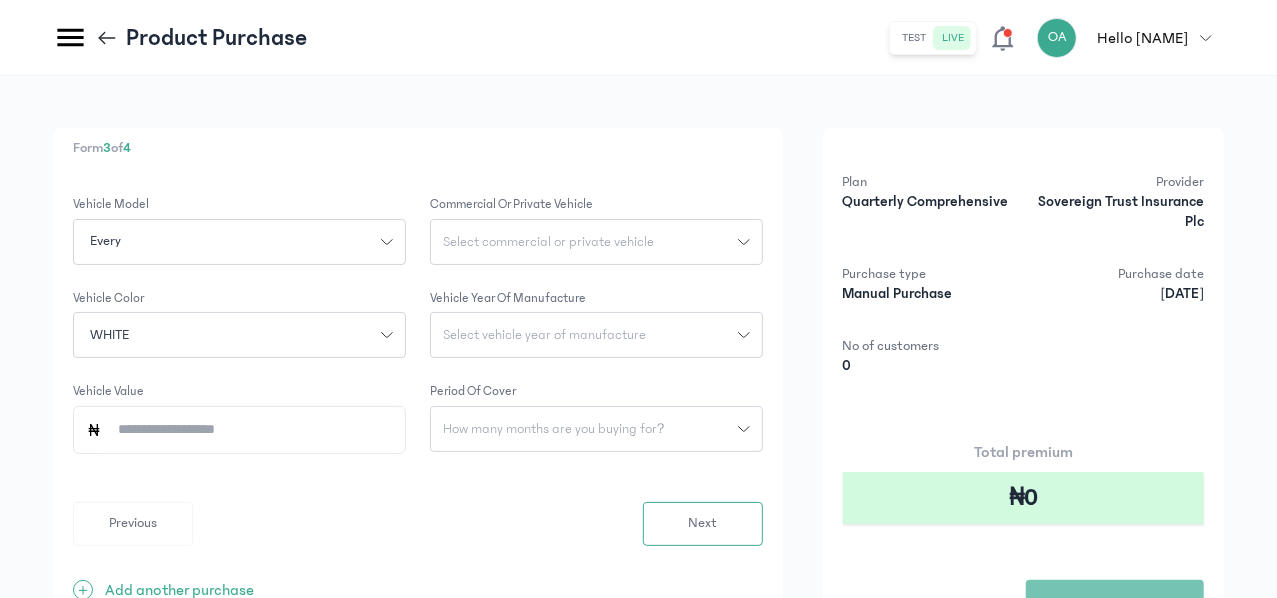 click on "Vehicle Value" 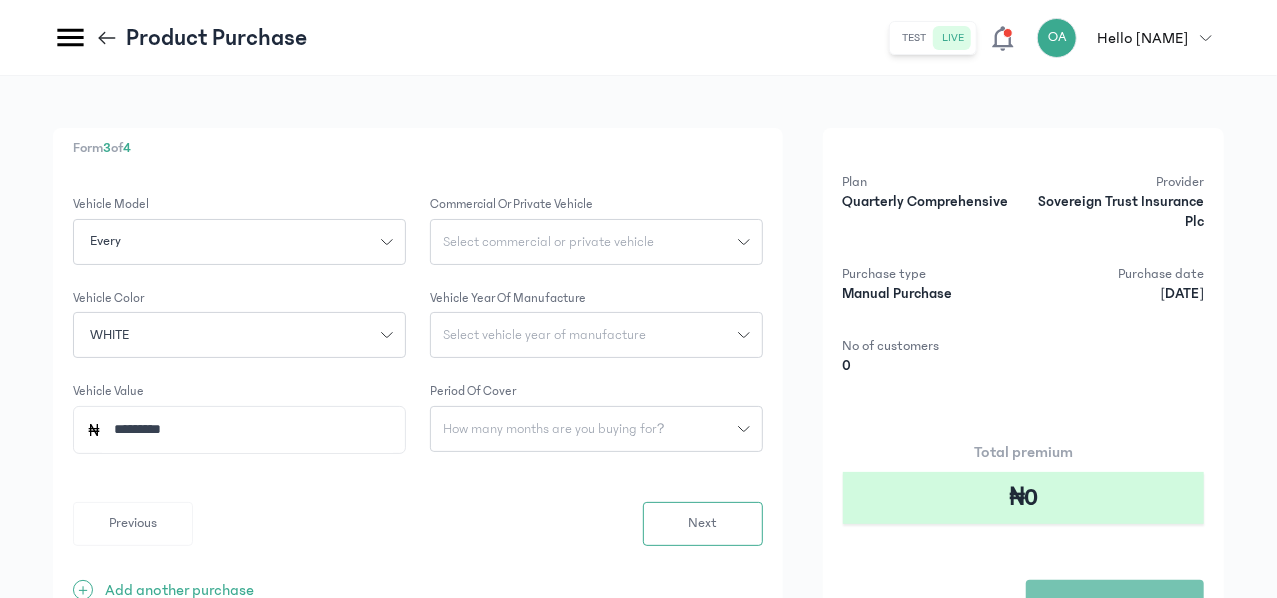 type on "*********" 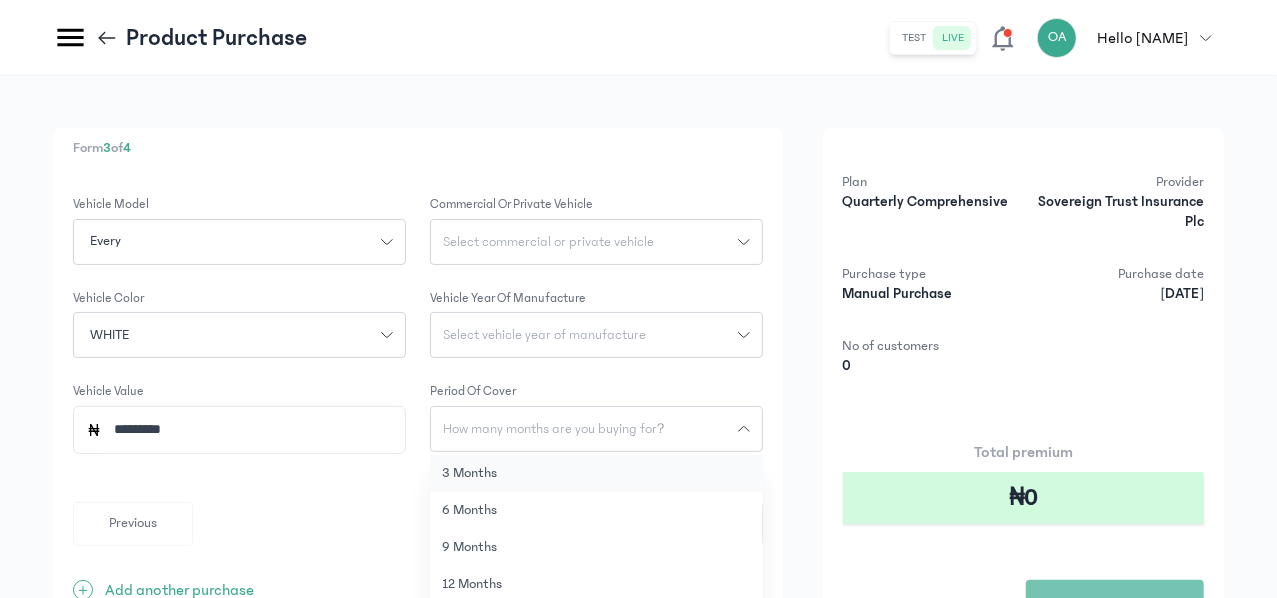 click on "3 months" 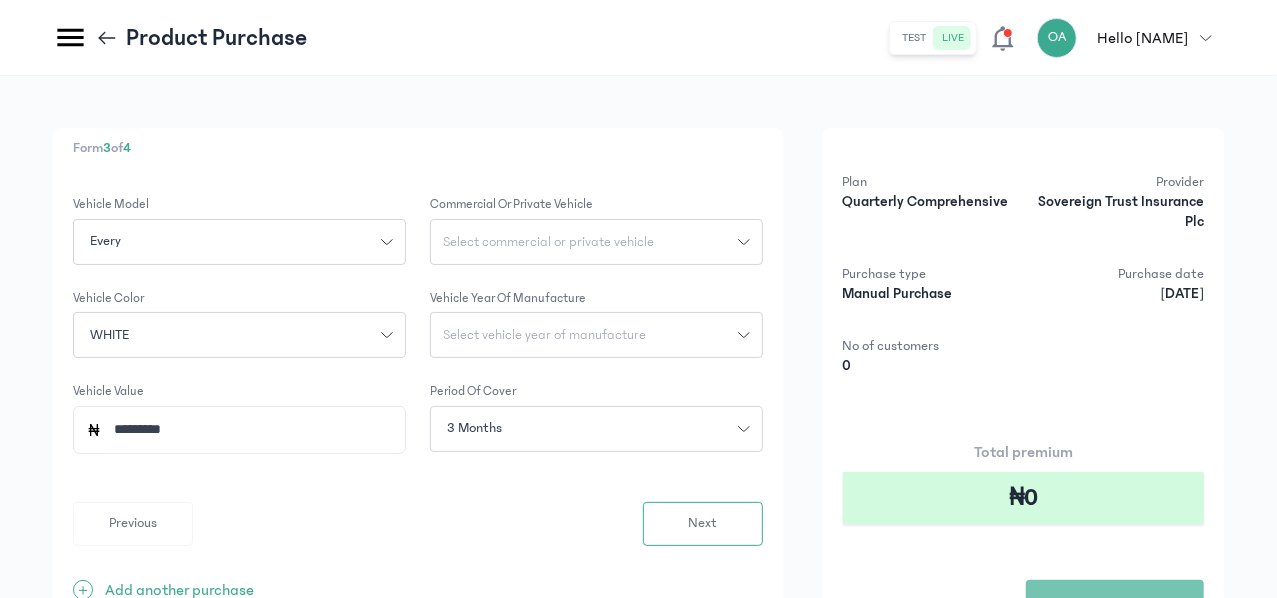 click on "Select vehicle year of manufacture" 